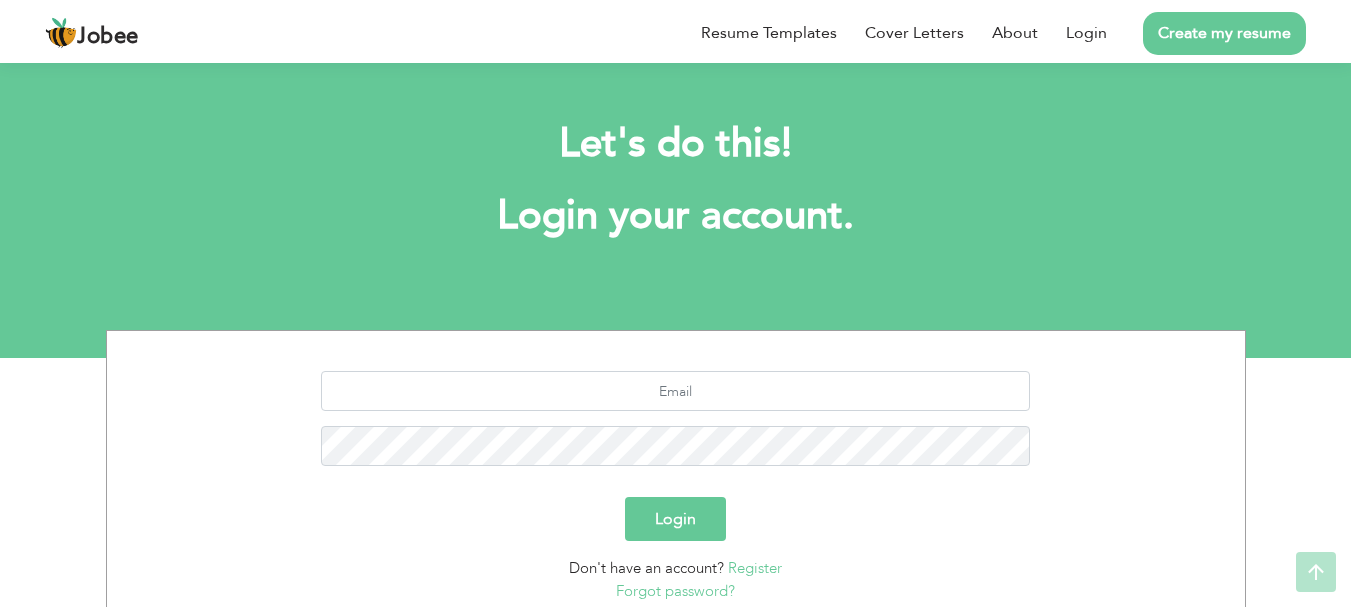 scroll, scrollTop: 152, scrollLeft: 0, axis: vertical 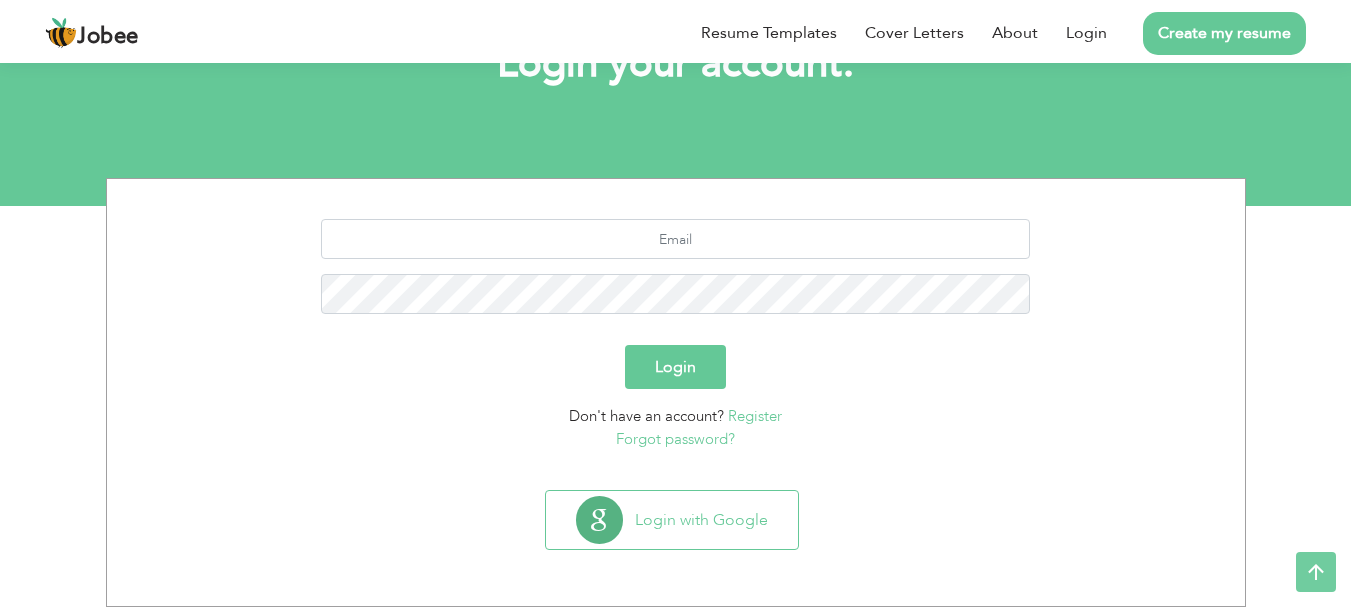 type on "[EMAIL_ADDRESS][DOMAIN_NAME]" 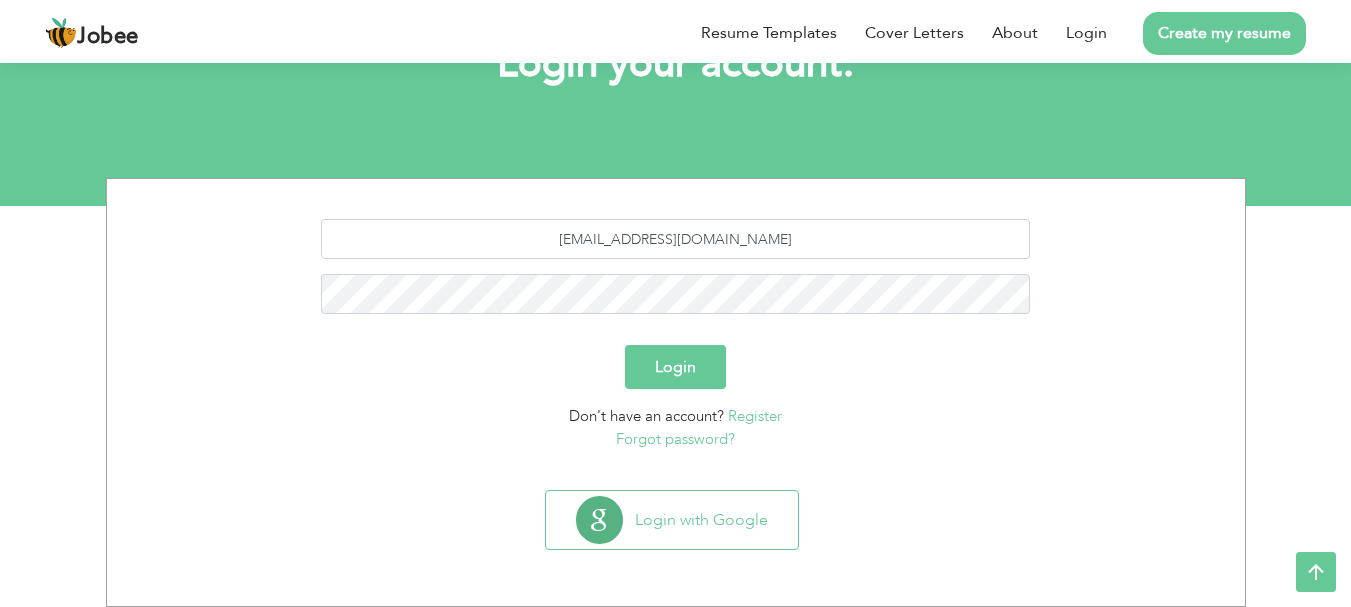 click on "Login" at bounding box center (675, 367) 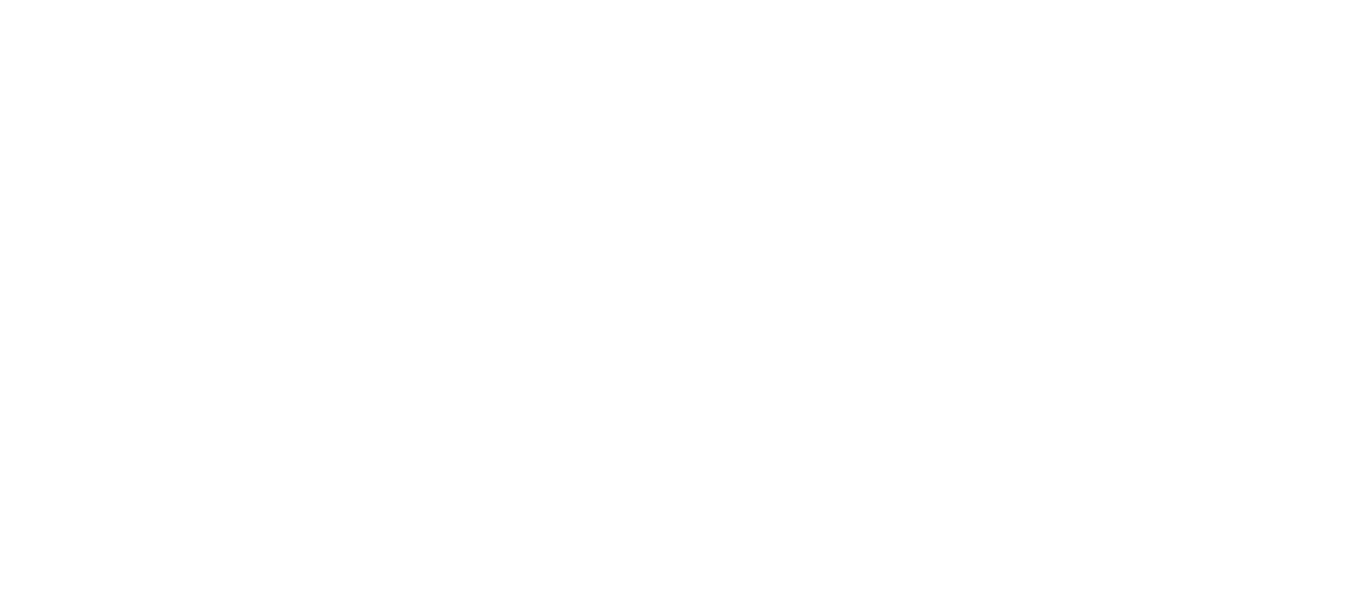 scroll, scrollTop: 0, scrollLeft: 0, axis: both 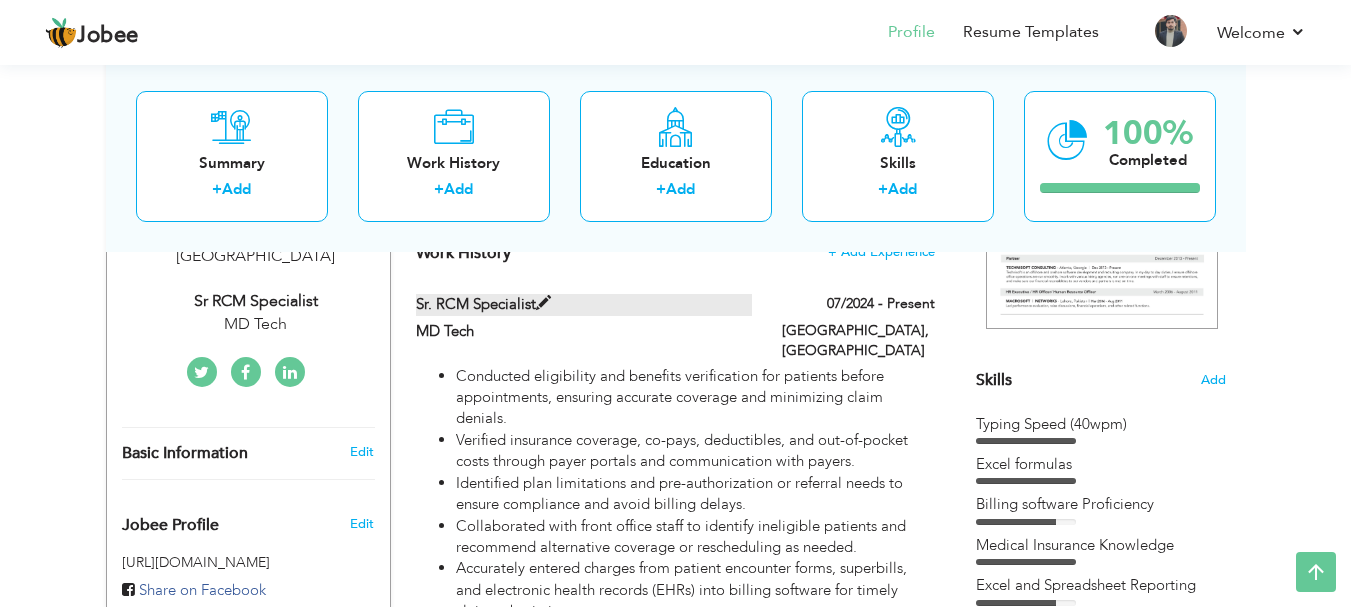 click at bounding box center [543, 303] 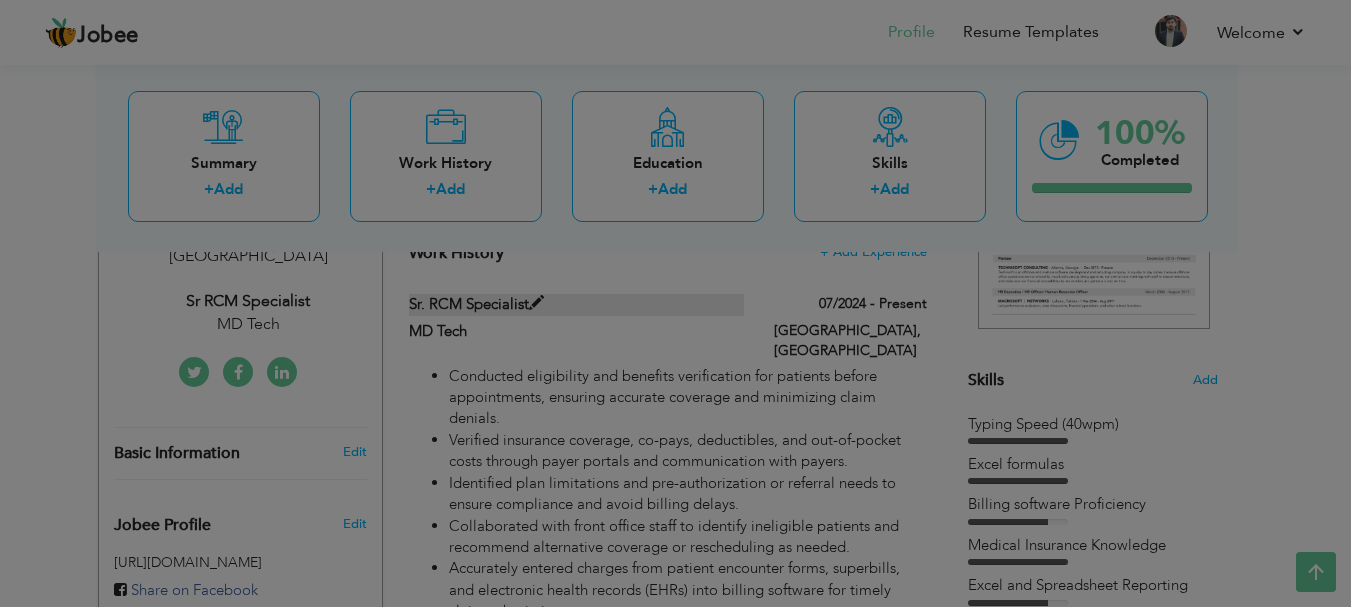 type on "Sr. RCM Specialist" 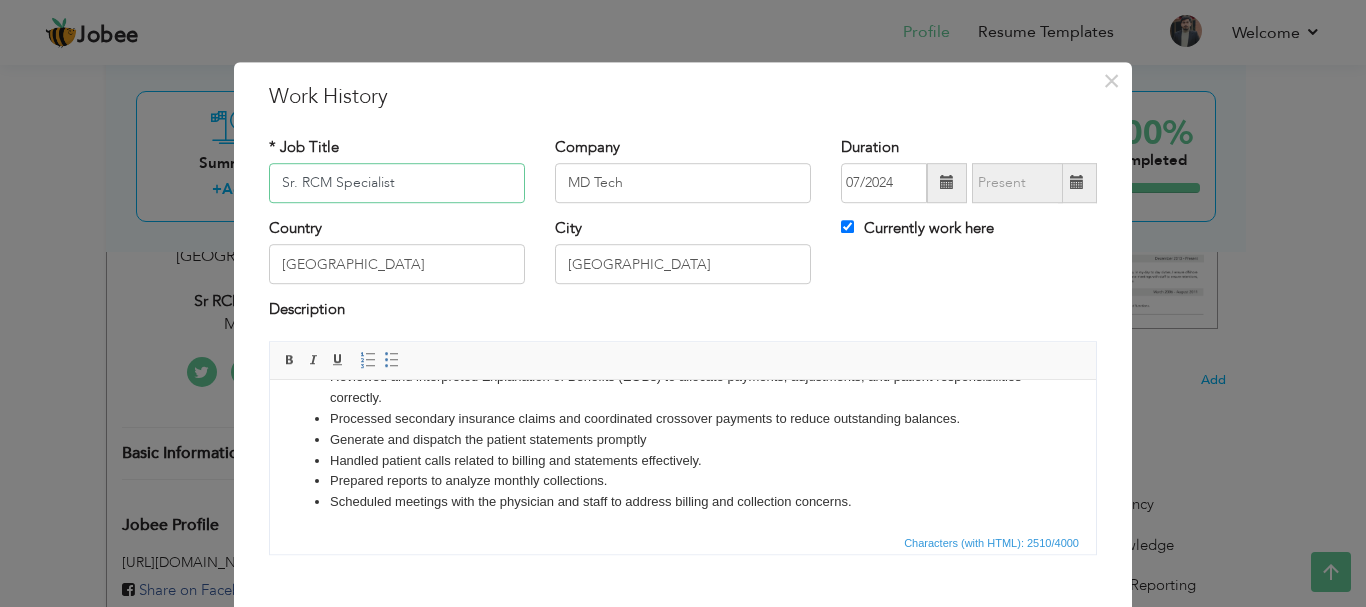 scroll, scrollTop: 514, scrollLeft: 0, axis: vertical 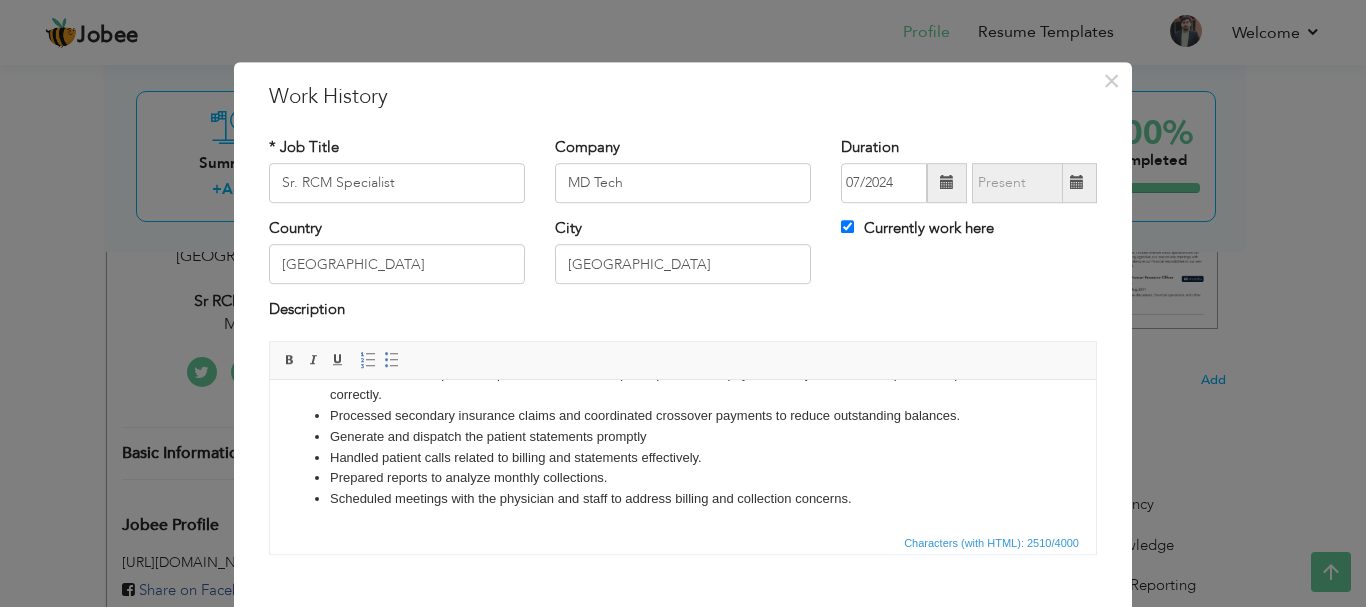 click on "Handled patient calls related to billing and statements effectively." at bounding box center [683, 457] 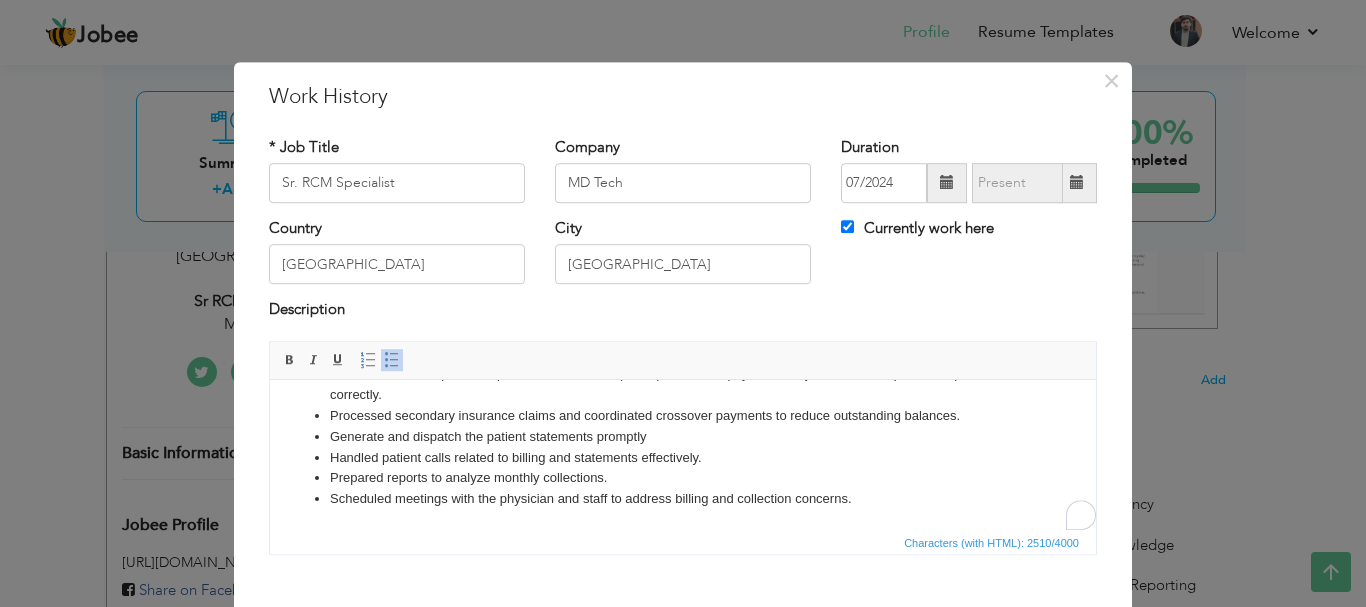scroll, scrollTop: 514, scrollLeft: 0, axis: vertical 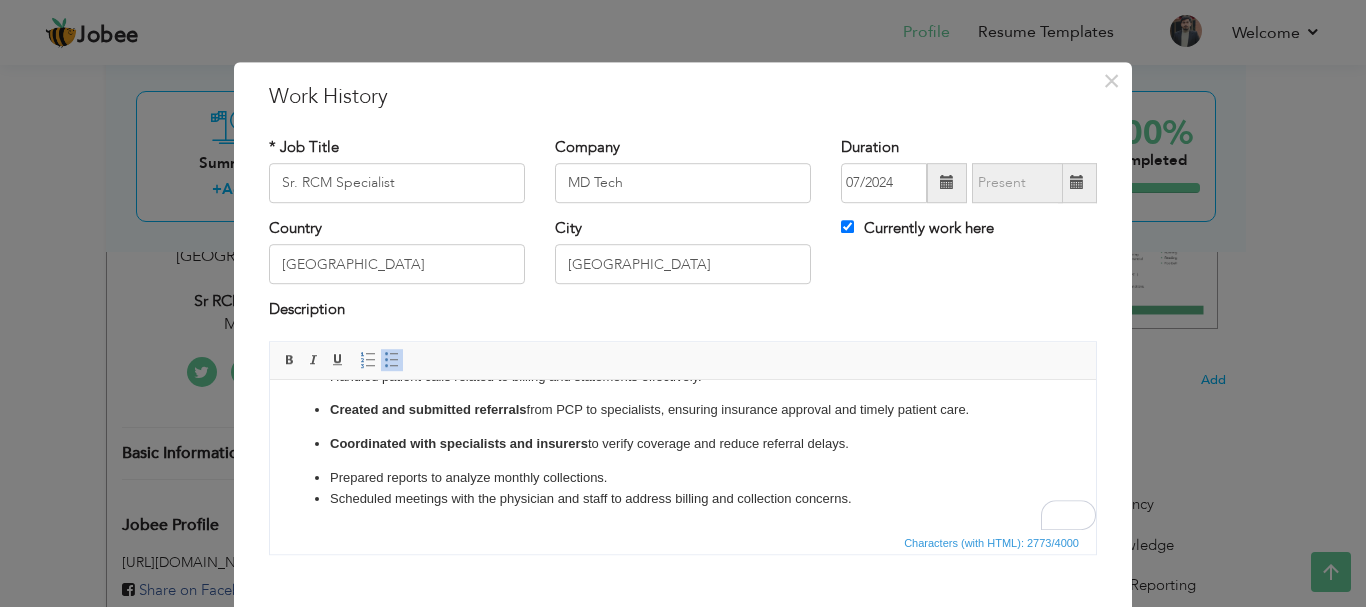click on "Prepared reports to analyze monthly collections." at bounding box center (683, 477) 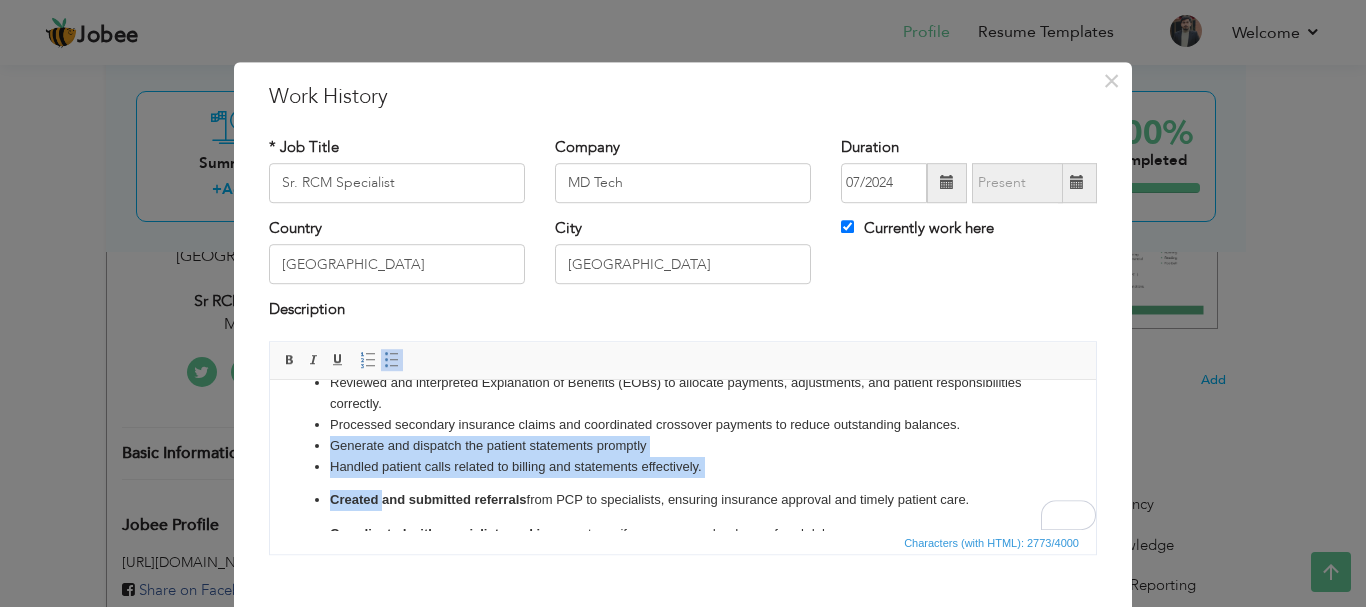 scroll, scrollTop: 582, scrollLeft: 0, axis: vertical 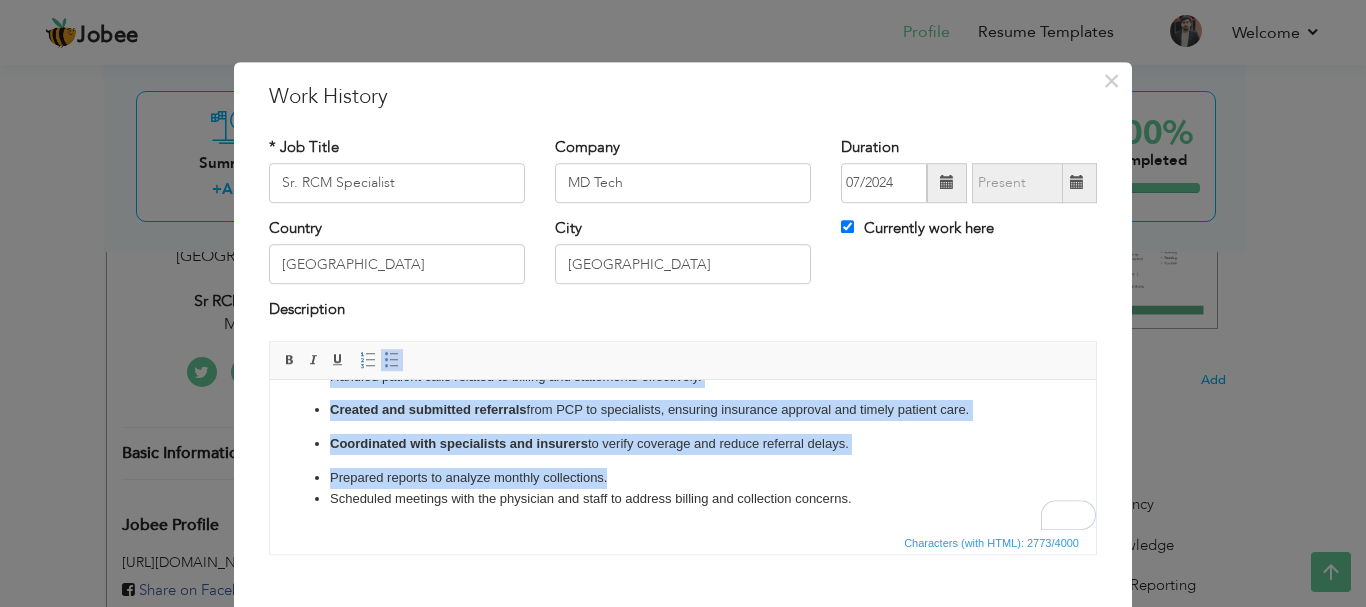 drag, startPoint x: 321, startPoint y: 452, endPoint x: 627, endPoint y: 483, distance: 307.56625 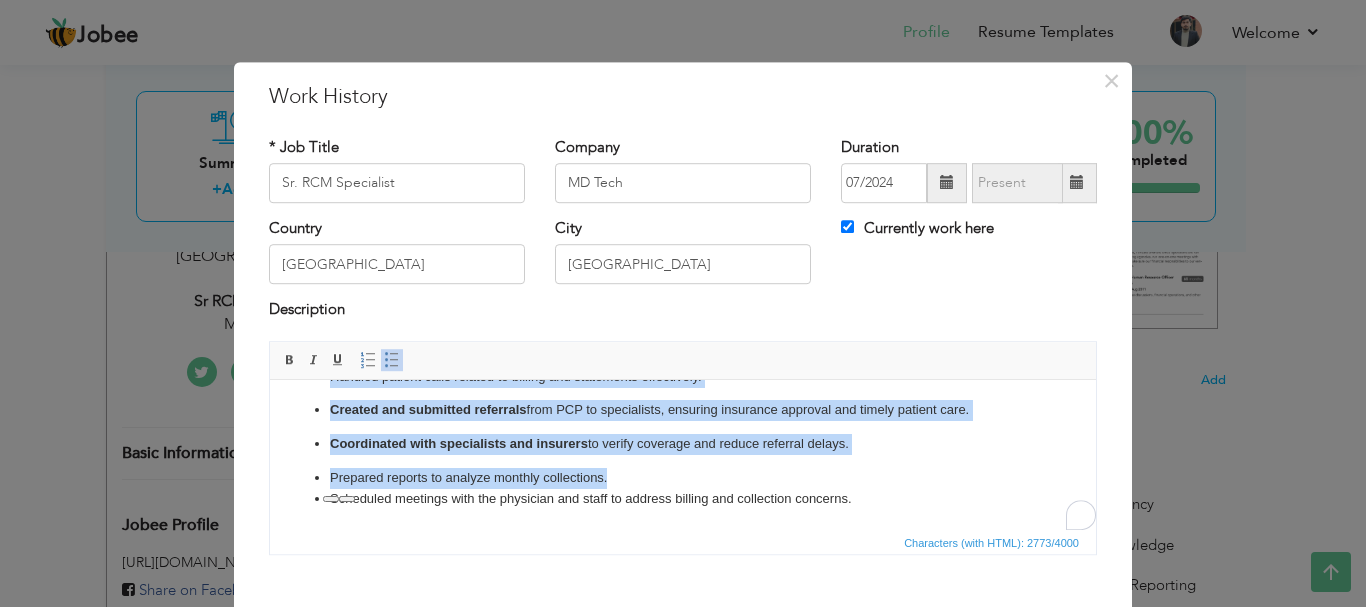 click at bounding box center [392, 360] 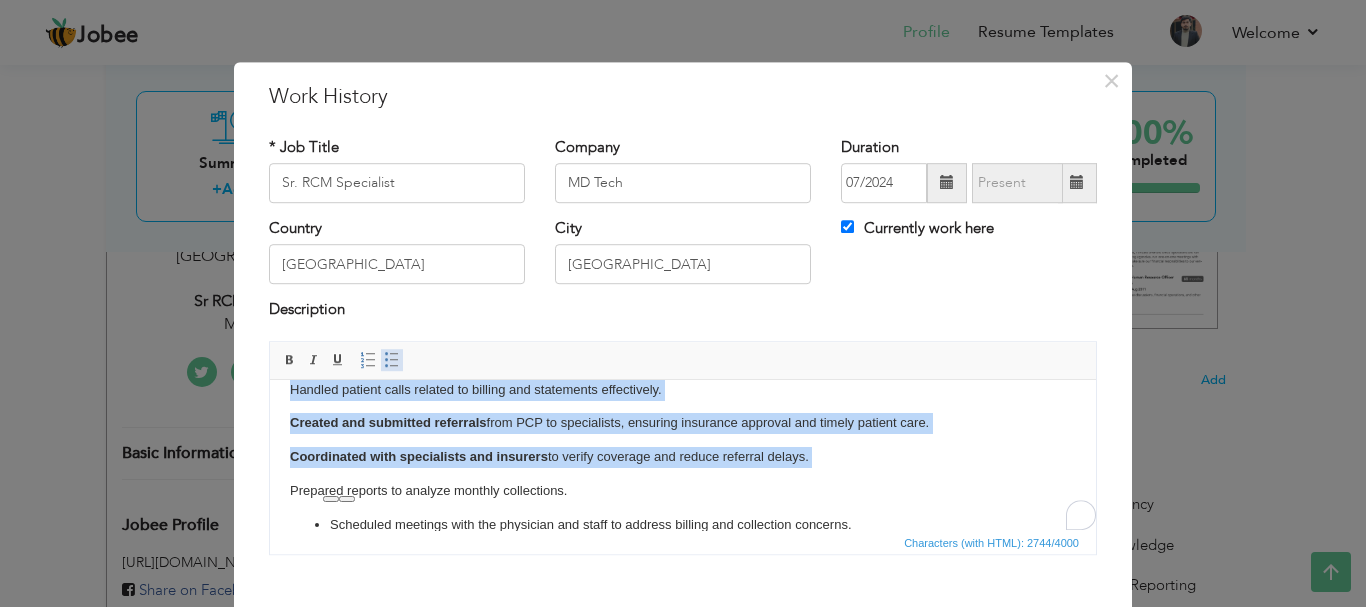 click at bounding box center [392, 360] 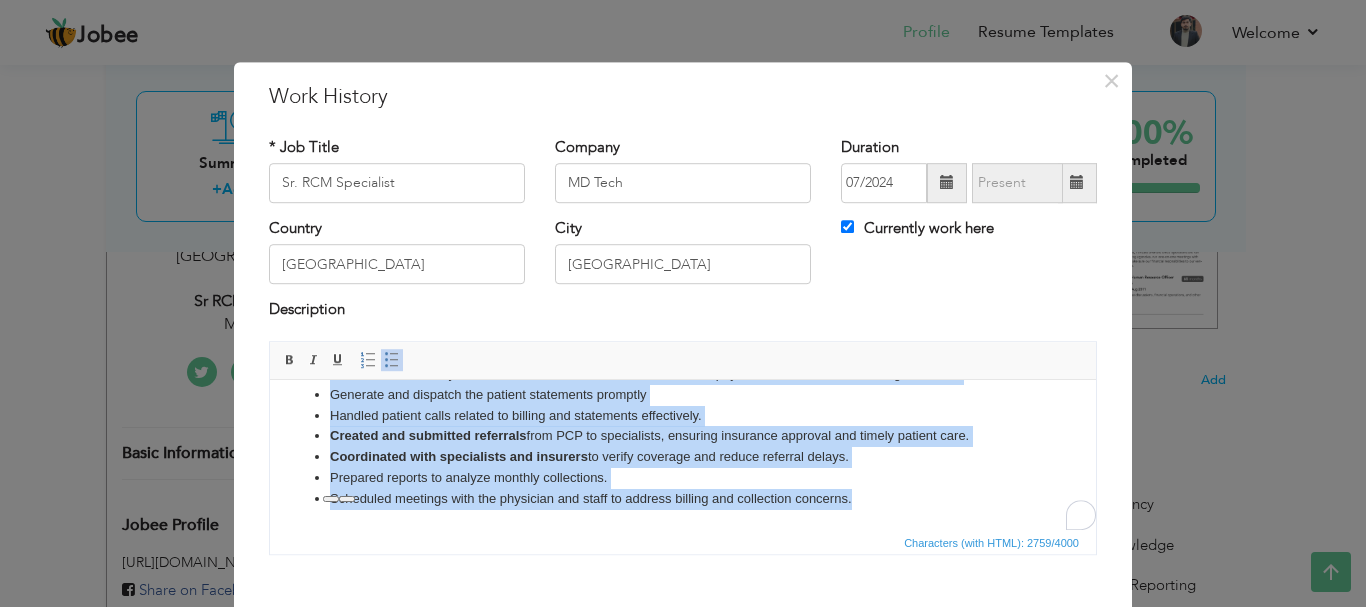 scroll, scrollTop: 556, scrollLeft: 0, axis: vertical 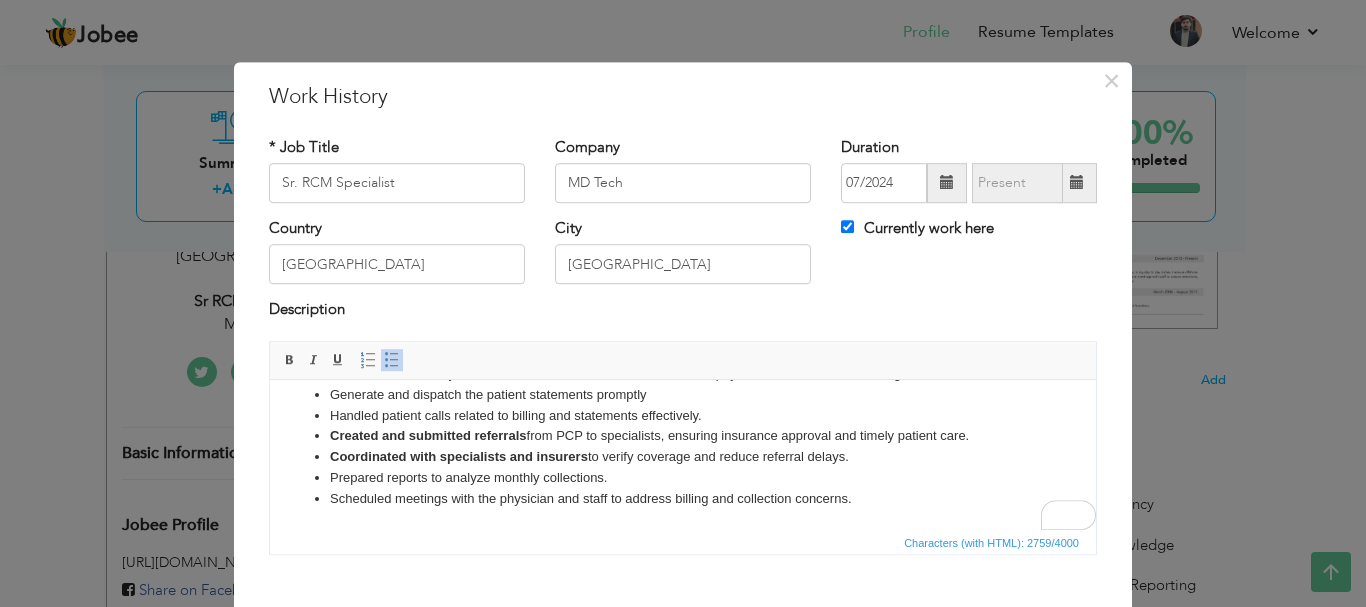 drag, startPoint x: 522, startPoint y: 427, endPoint x: 443, endPoint y: 416, distance: 79.762146 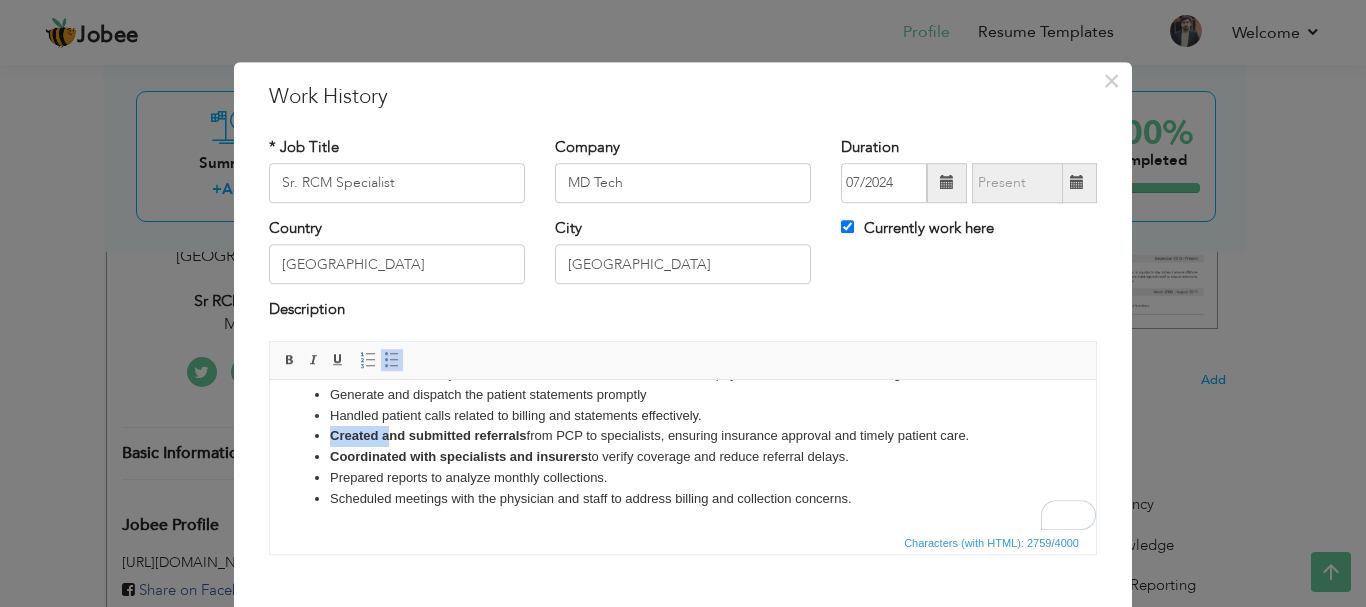 drag, startPoint x: 335, startPoint y: 437, endPoint x: 396, endPoint y: 439, distance: 61.03278 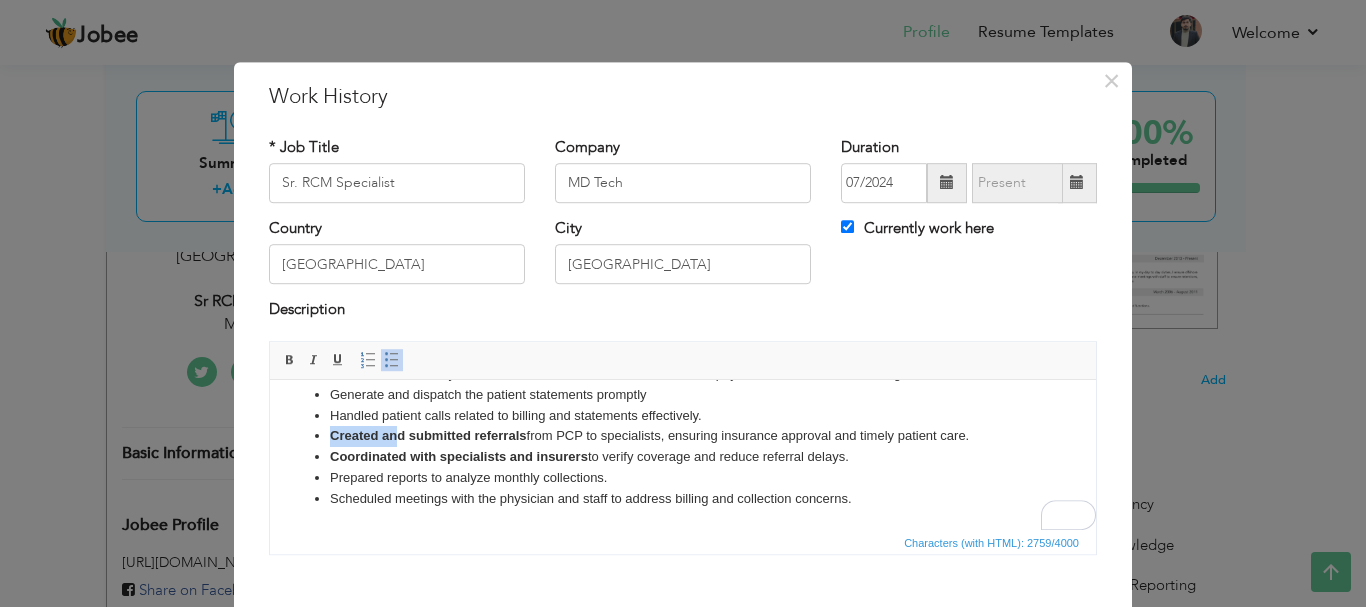 click on "Created and submitted referrals" at bounding box center [428, 434] 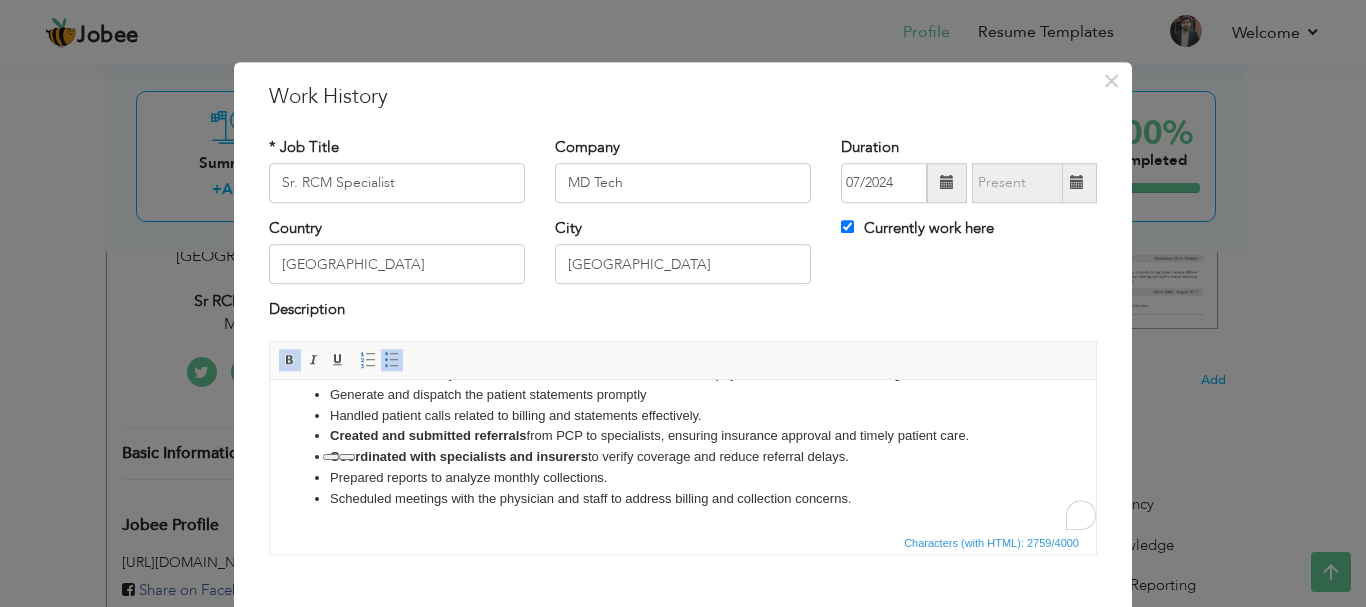 scroll, scrollTop: 122, scrollLeft: 0, axis: vertical 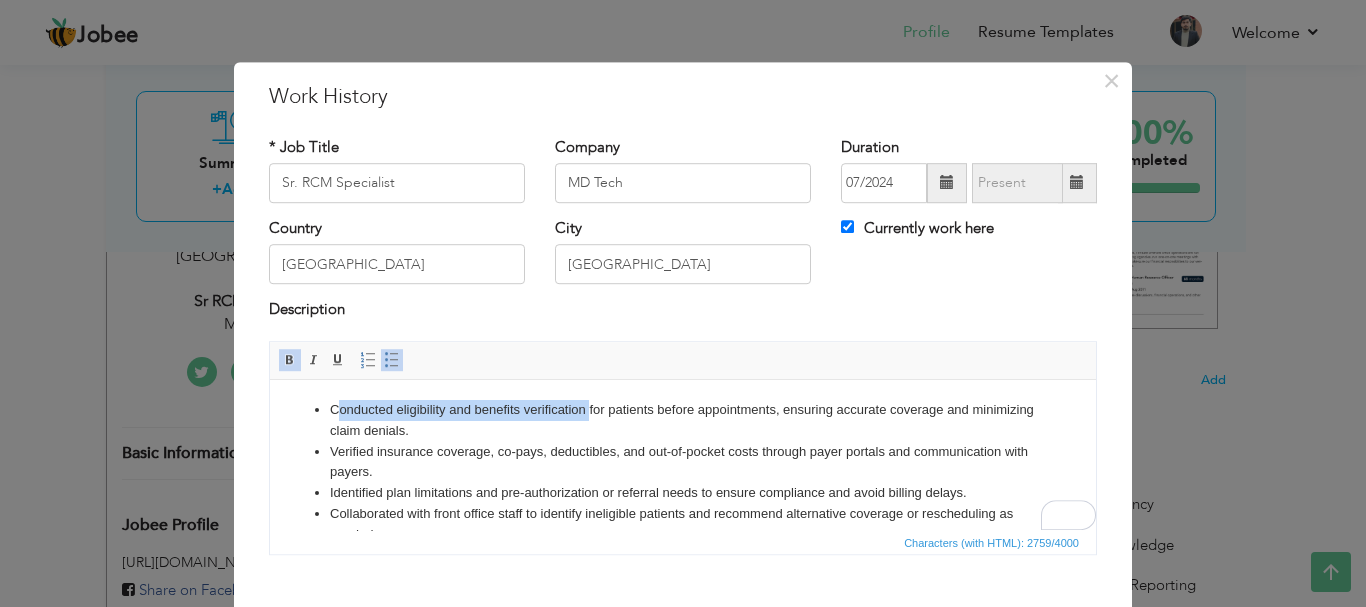drag, startPoint x: 340, startPoint y: 407, endPoint x: 588, endPoint y: 414, distance: 248.09877 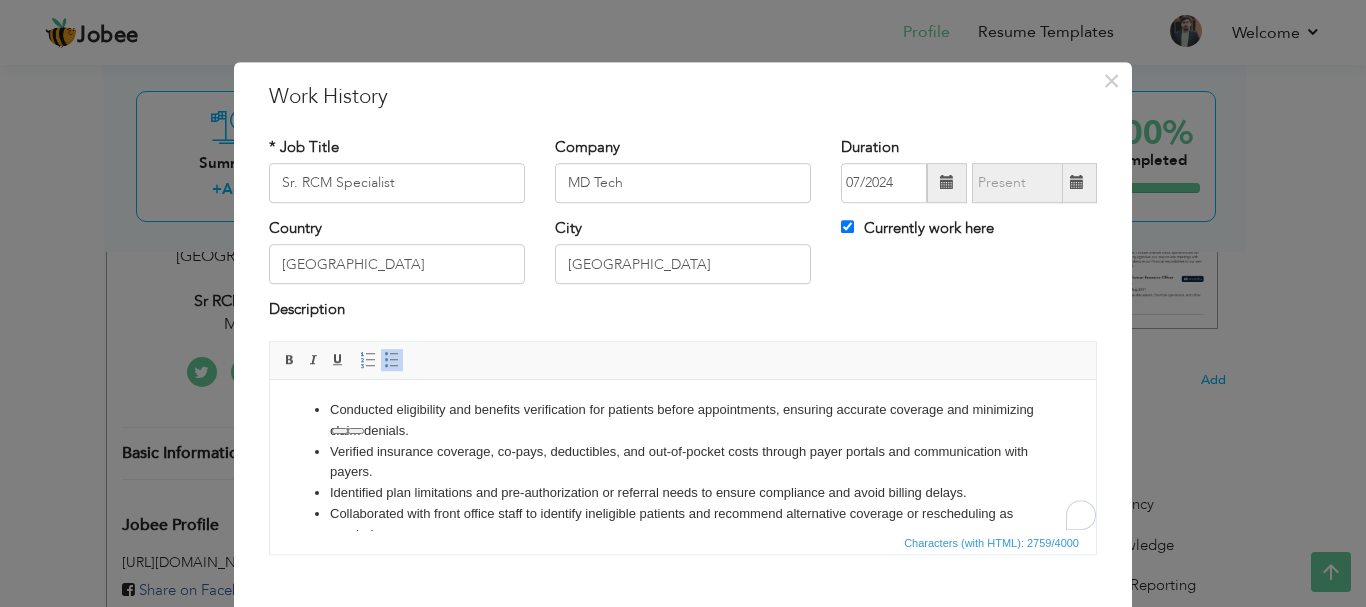 click on "Verified insurance coverage, co-pays, deductibles, and out-of-pocket costs through payer portals and communication with payers." at bounding box center [683, 462] 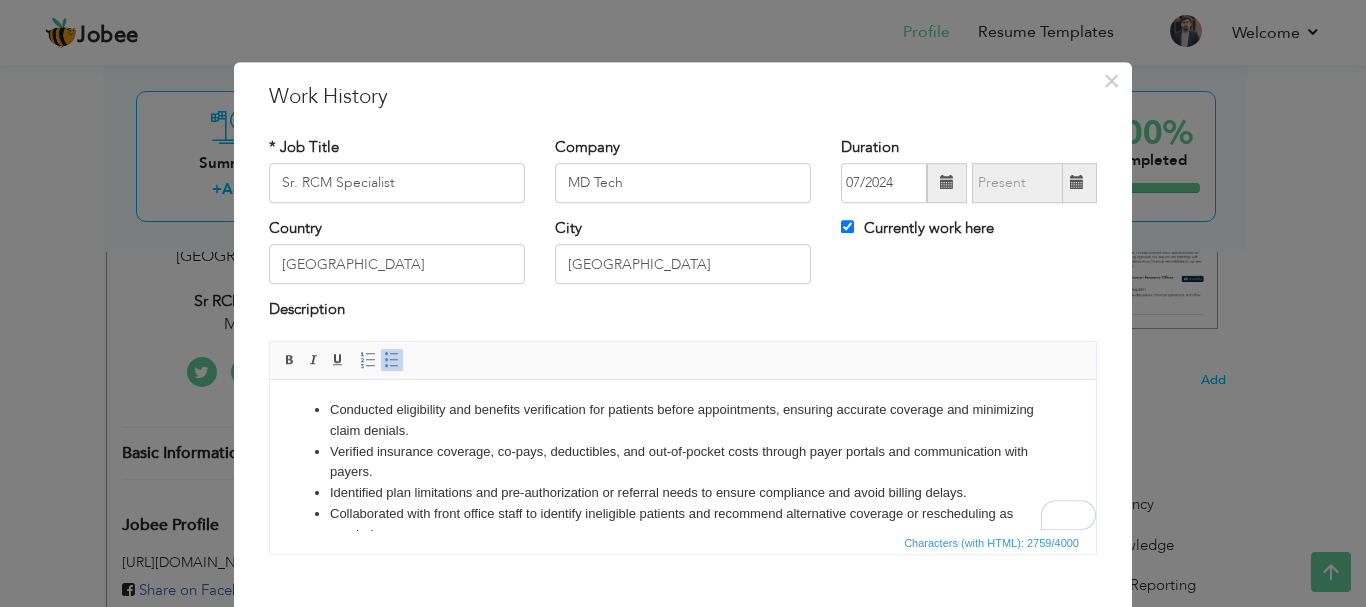scroll, scrollTop: 81, scrollLeft: 0, axis: vertical 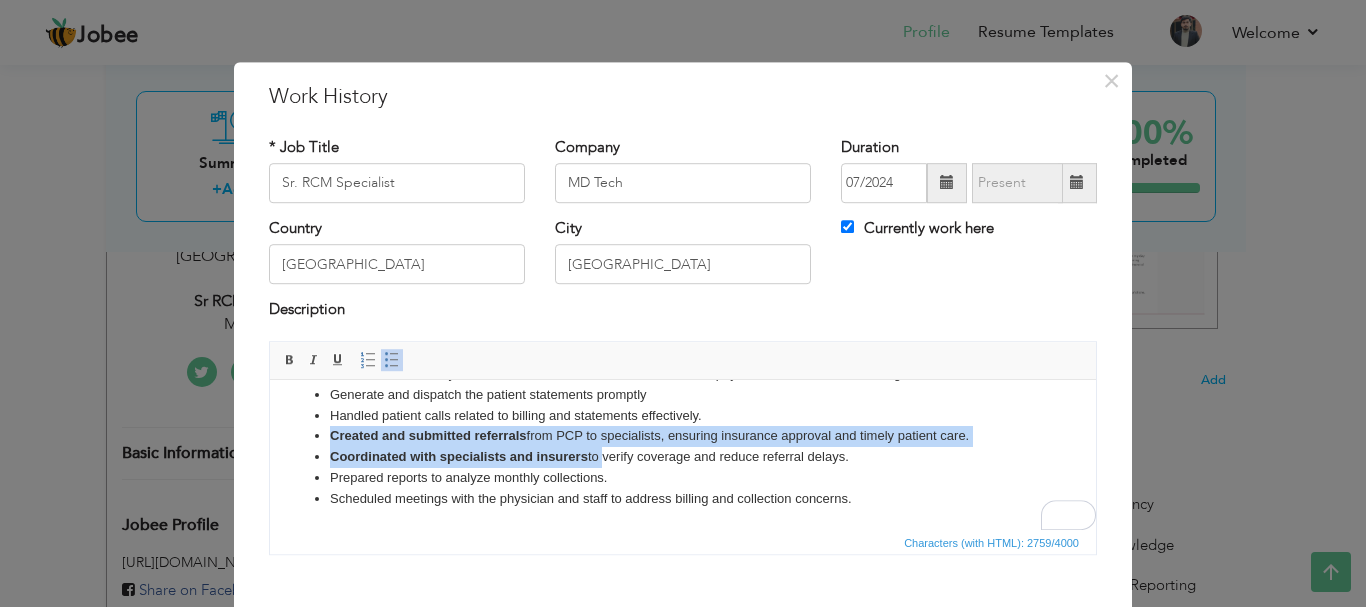 drag, startPoint x: 340, startPoint y: 436, endPoint x: 602, endPoint y: 452, distance: 262.4881 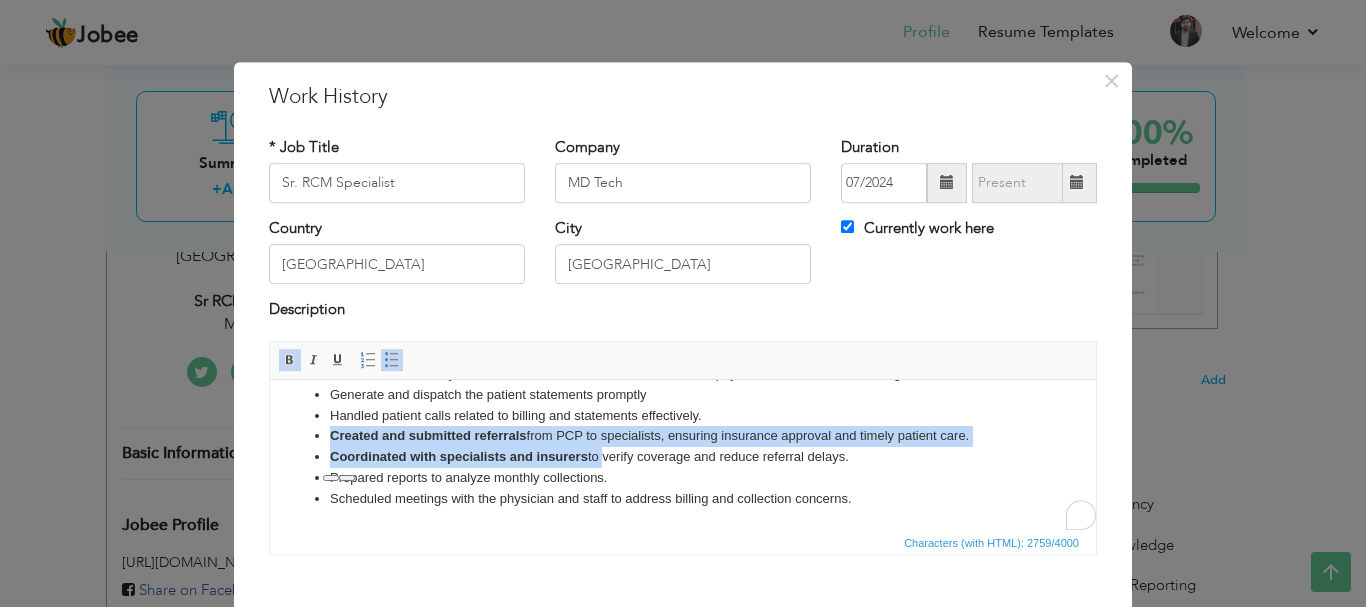 click at bounding box center (290, 360) 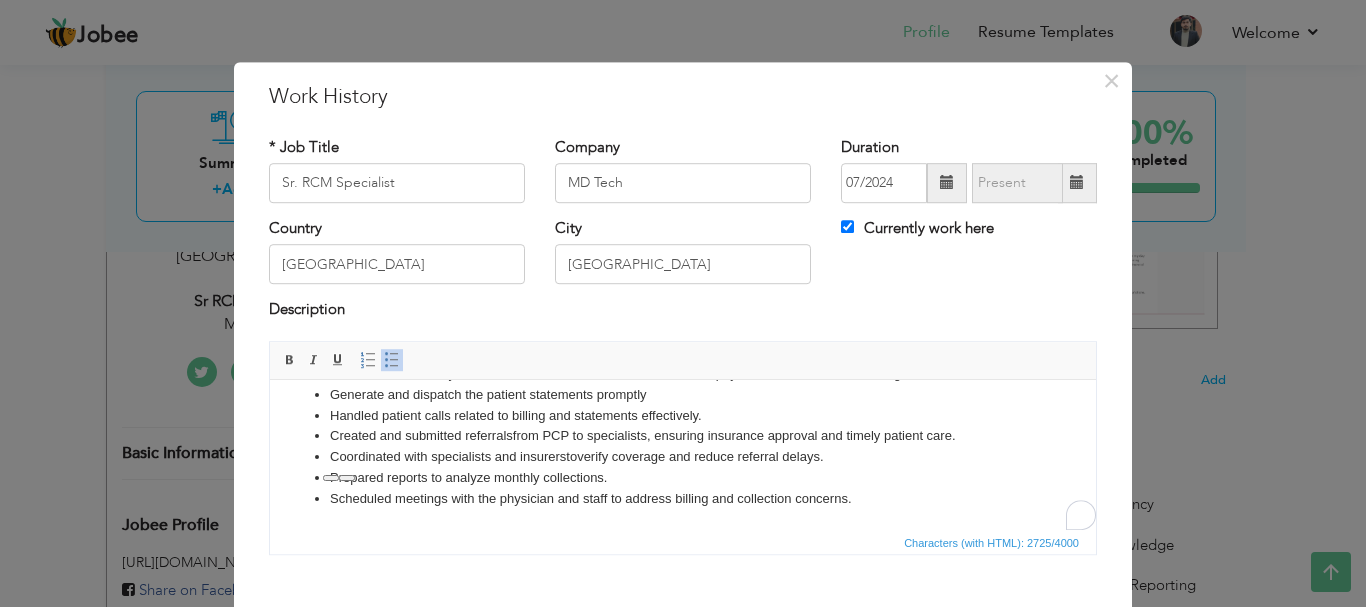 click on "Prepared reports to analyze monthly collections." at bounding box center [683, 477] 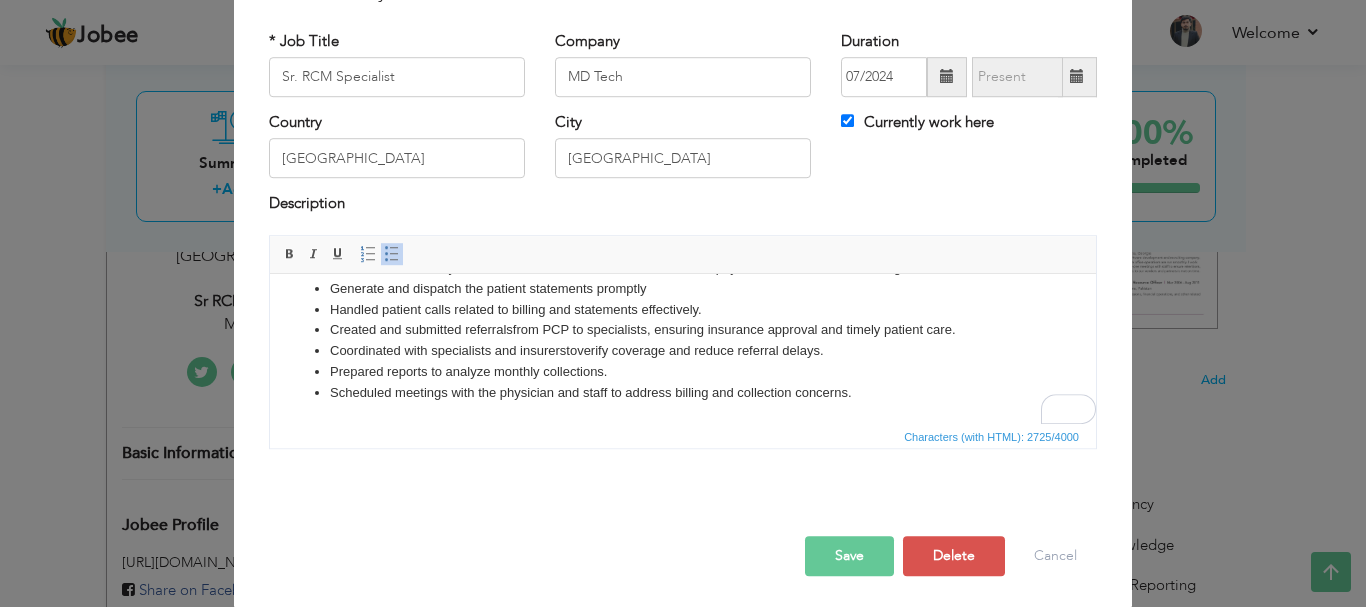 scroll 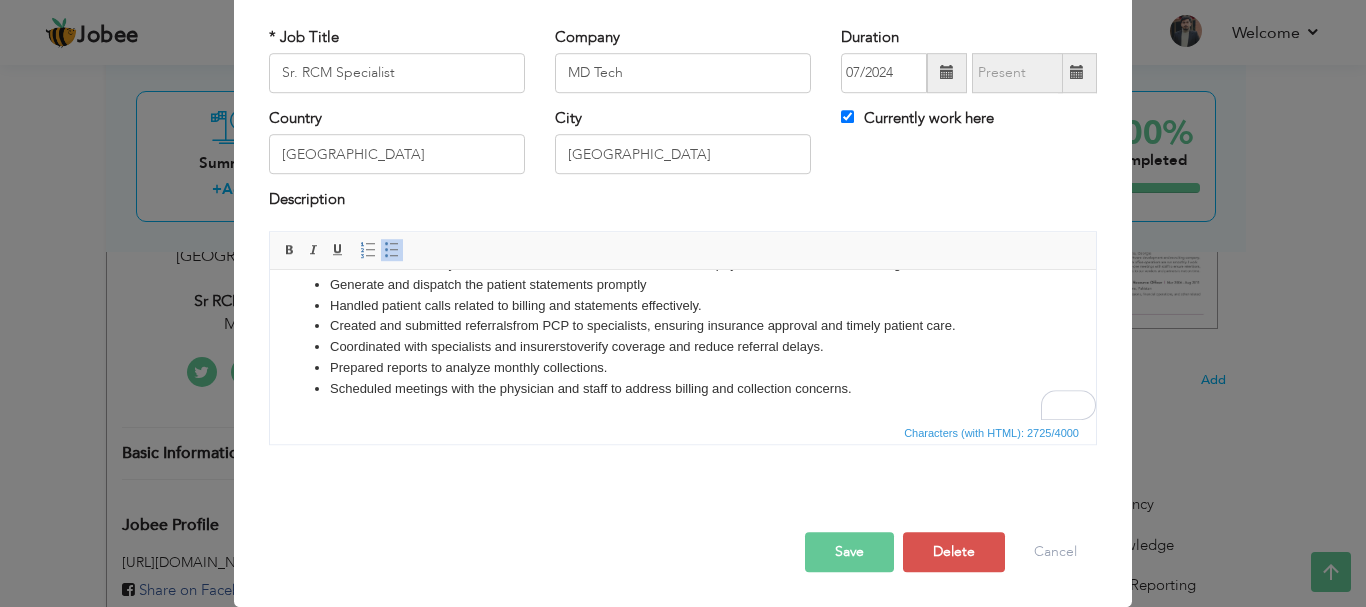 click on "Save" at bounding box center [849, 552] 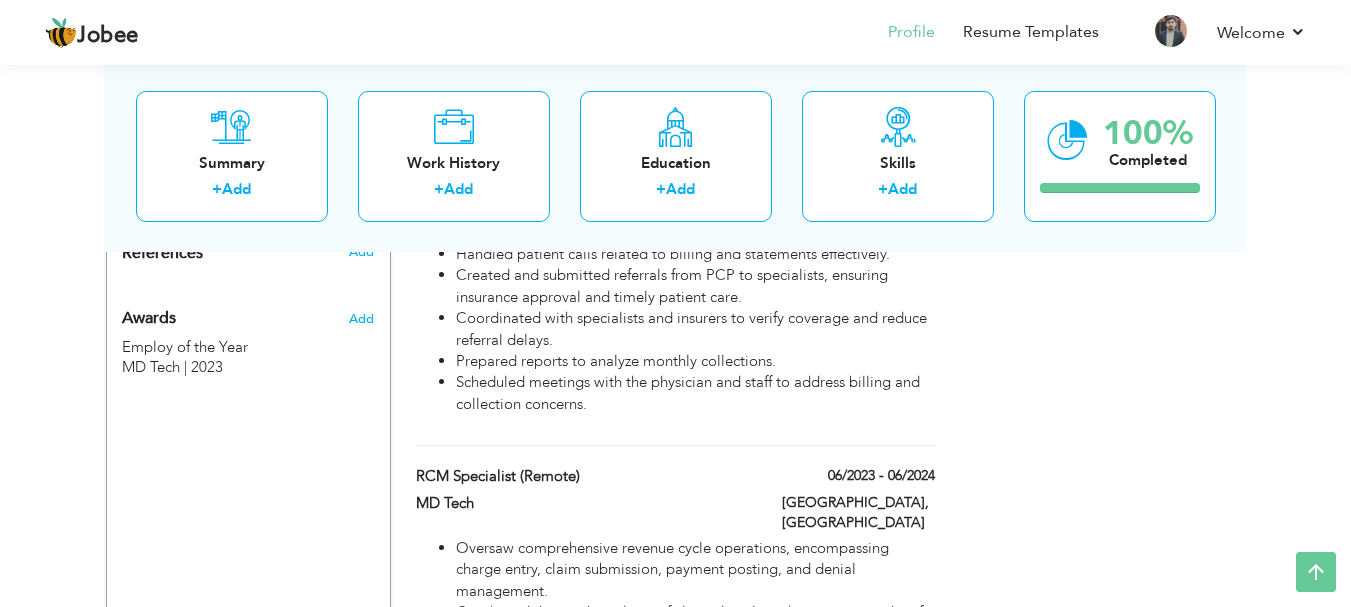 drag, startPoint x: 595, startPoint y: 385, endPoint x: 1073, endPoint y: 395, distance: 478.10458 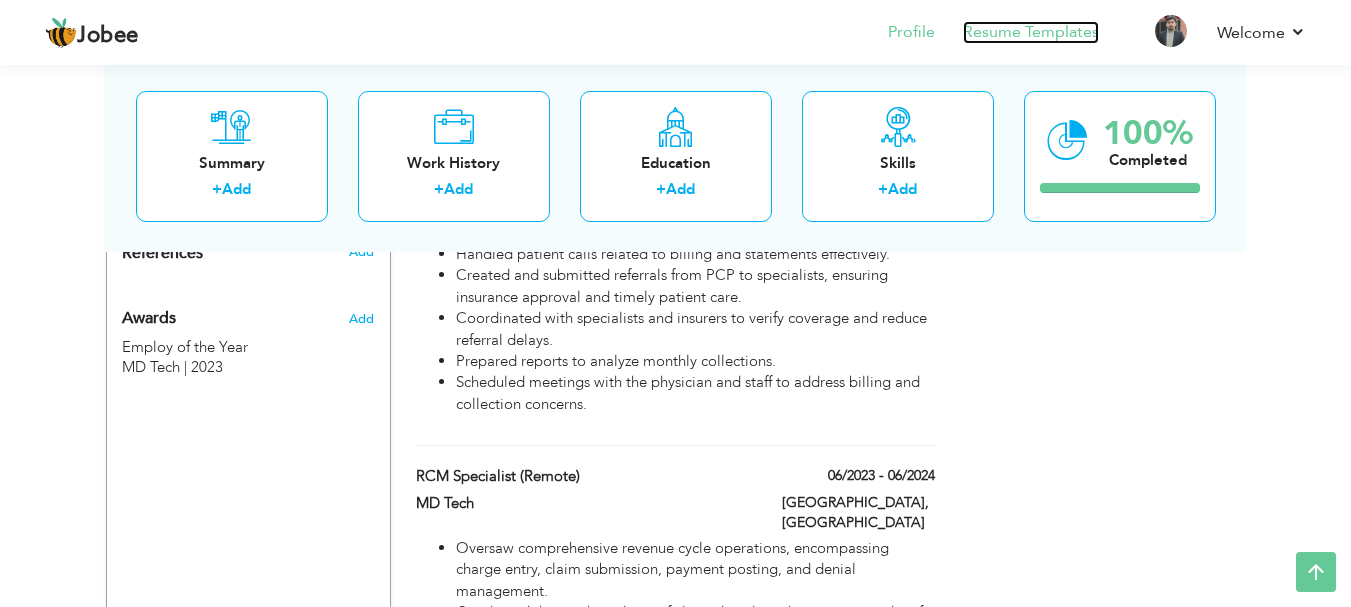 click on "Resume Templates" at bounding box center (1031, 32) 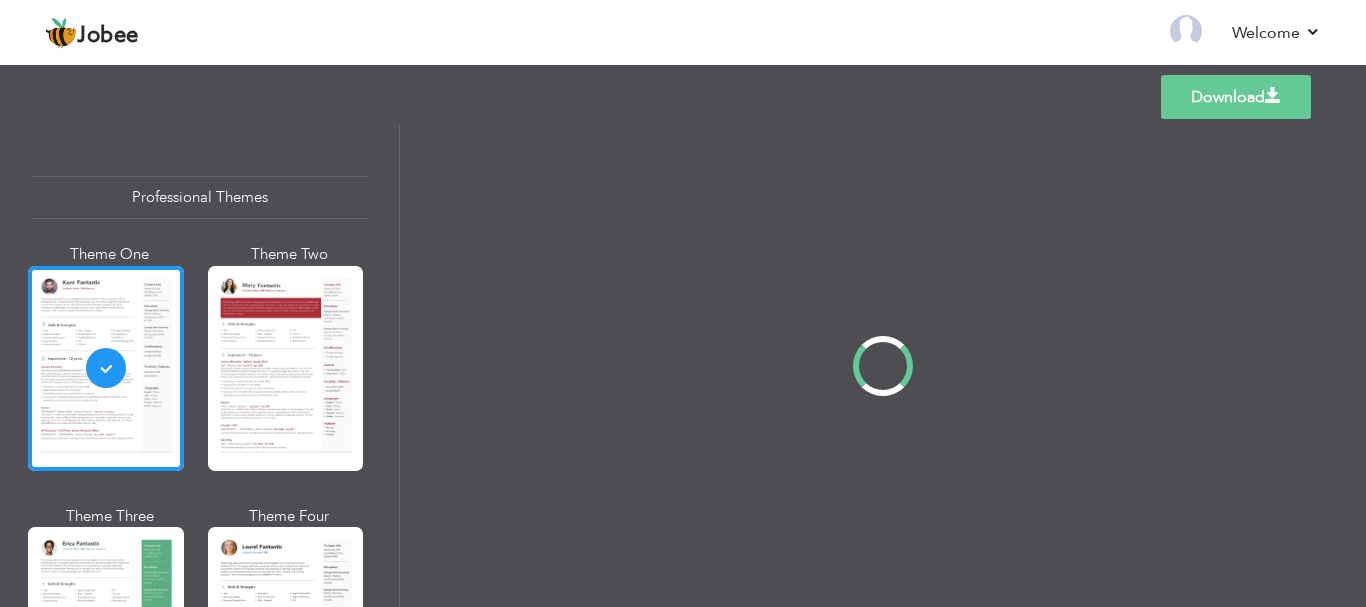 scroll, scrollTop: 0, scrollLeft: 0, axis: both 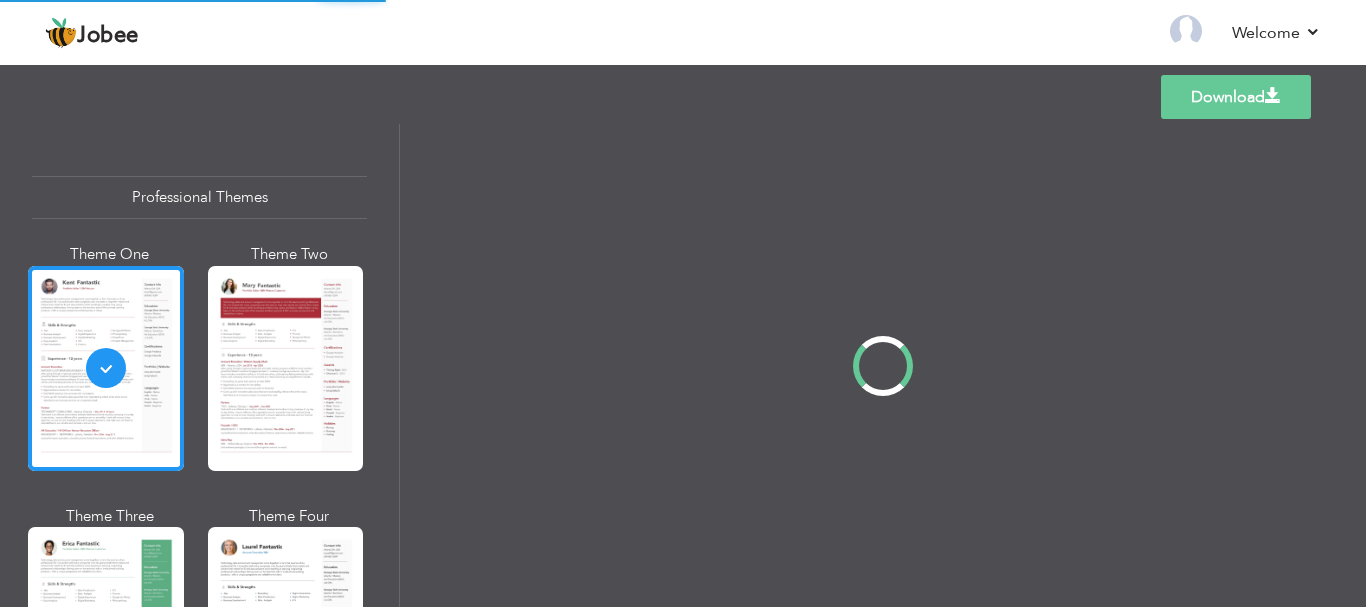 click on "Professional Themes
Theme One
Theme Two
Theme Three
Theme Four" at bounding box center [683, 365] 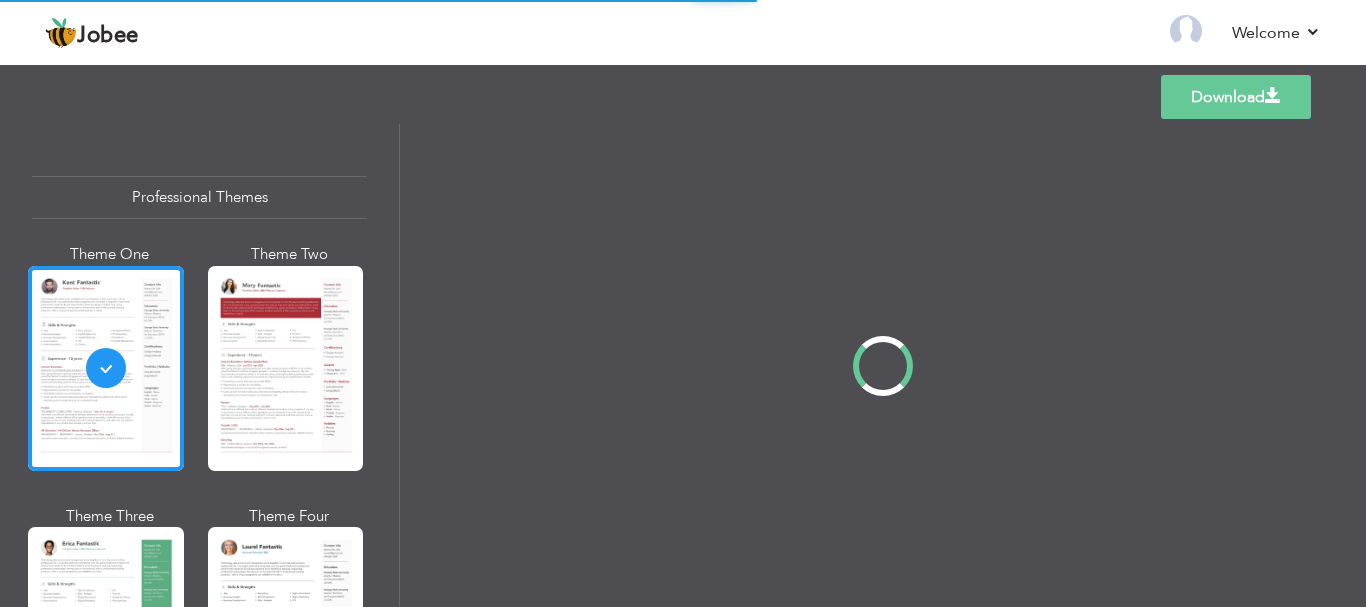 click at bounding box center (883, 365) 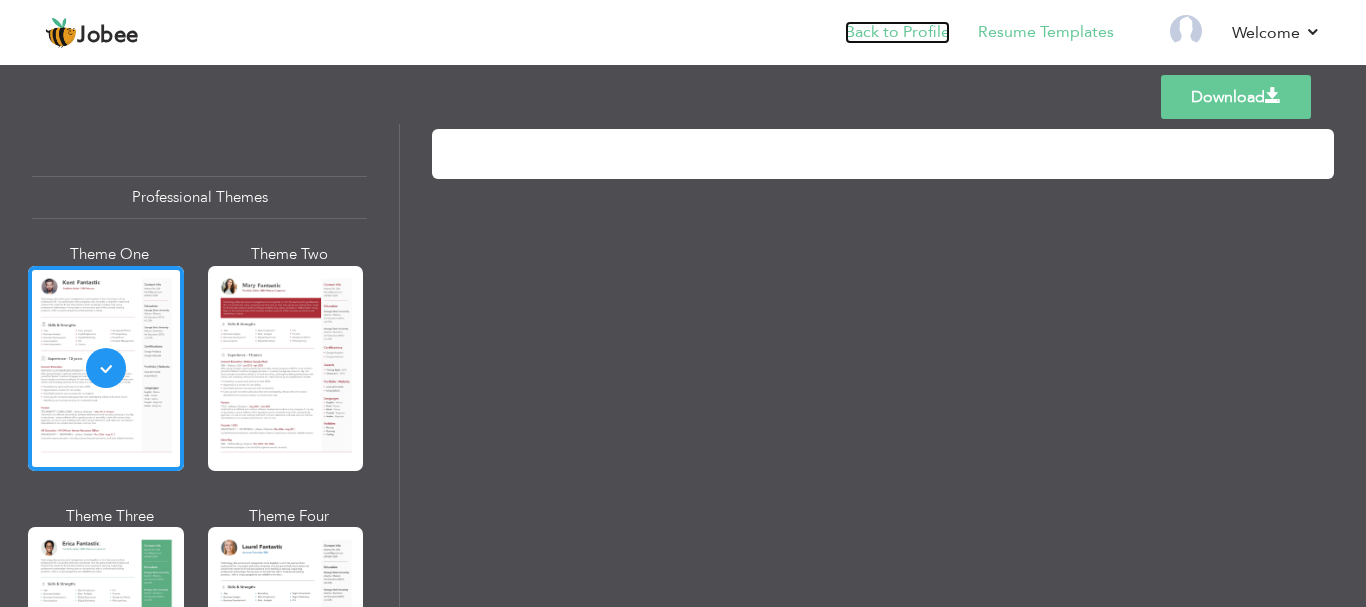 click on "Back to Profile" at bounding box center [897, 32] 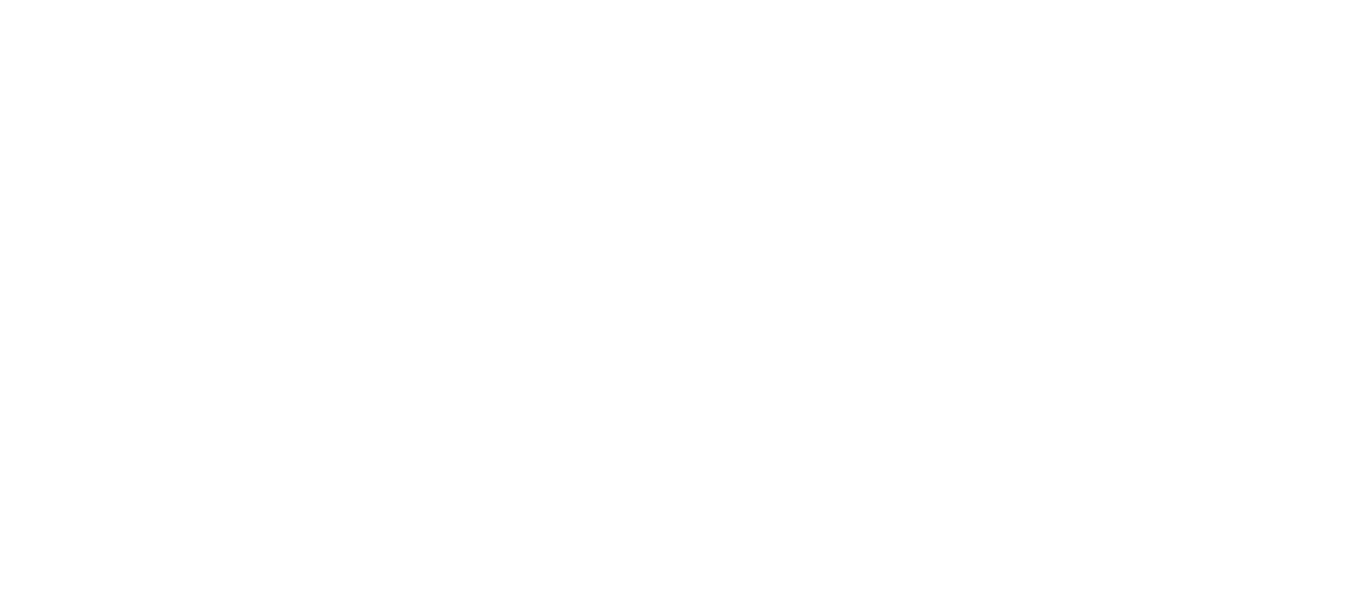 scroll, scrollTop: 0, scrollLeft: 0, axis: both 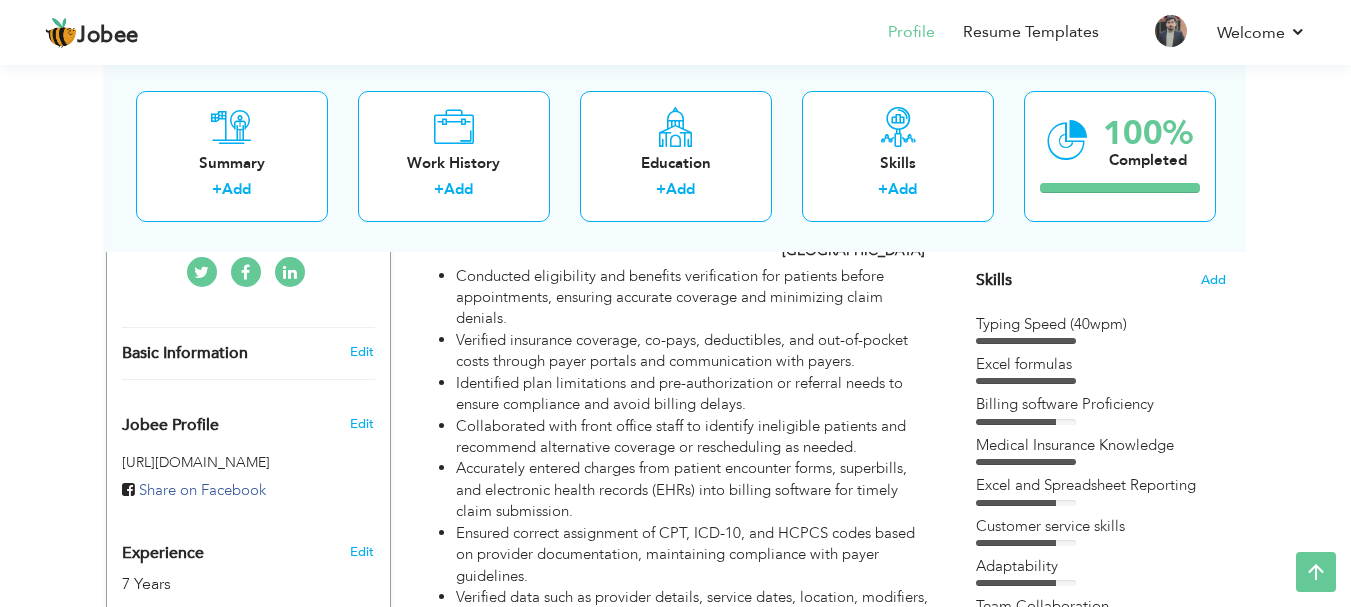 click on "Excel formulas" at bounding box center (1101, 364) 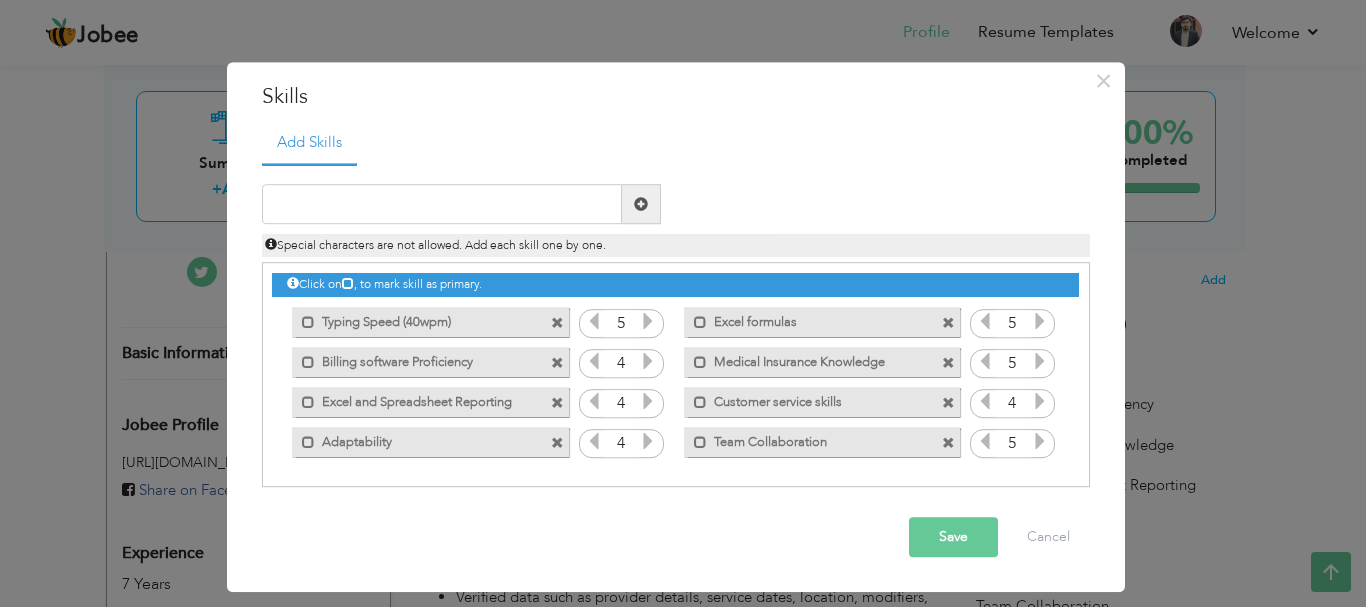 click on "Typing Speed (40wpm)" at bounding box center (416, 319) 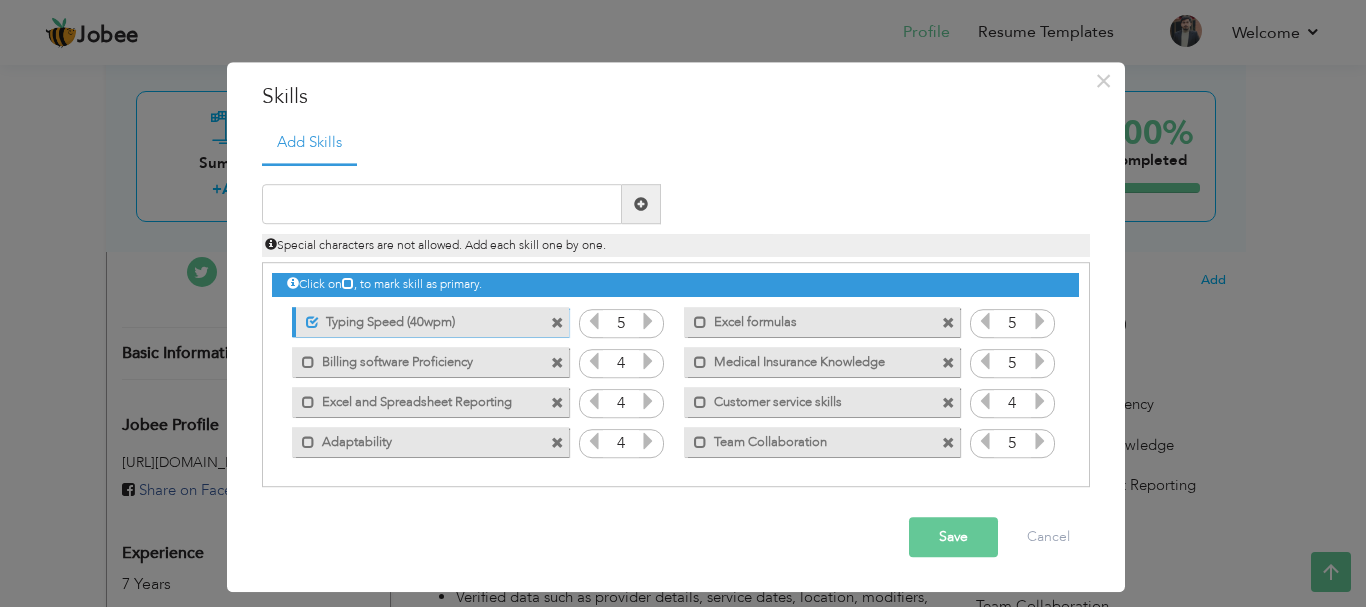 click on "Typing Speed (40wpm)" at bounding box center [418, 319] 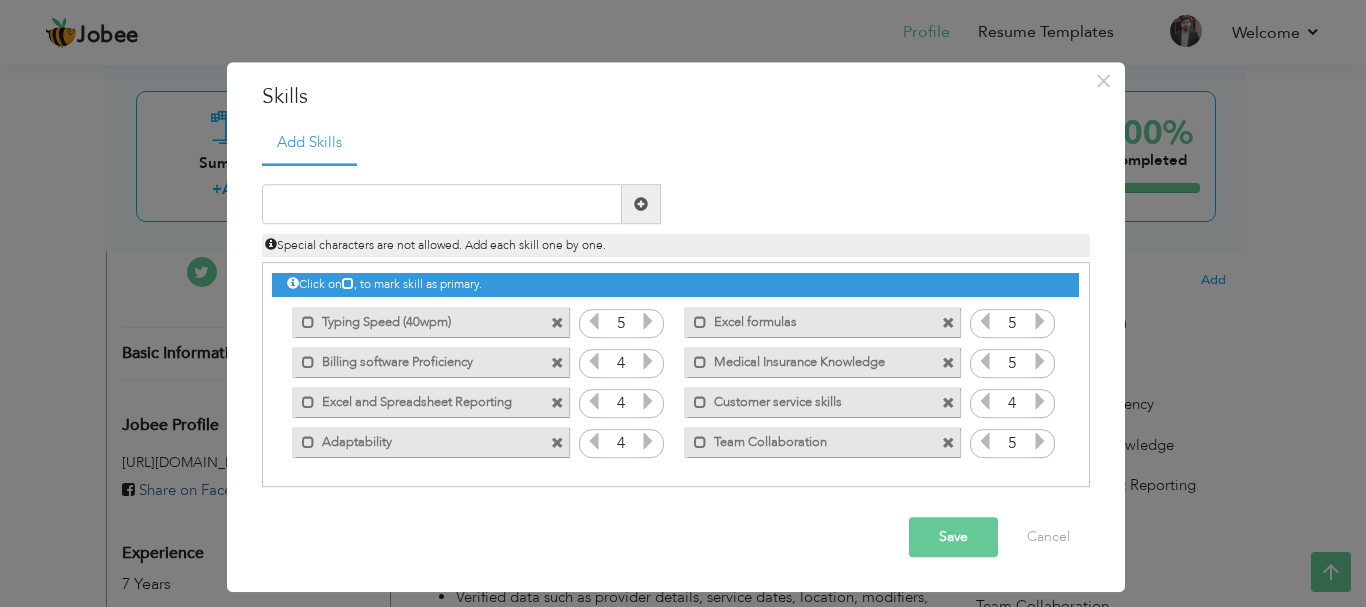 click on "Typing Speed (40wpm)" at bounding box center [416, 319] 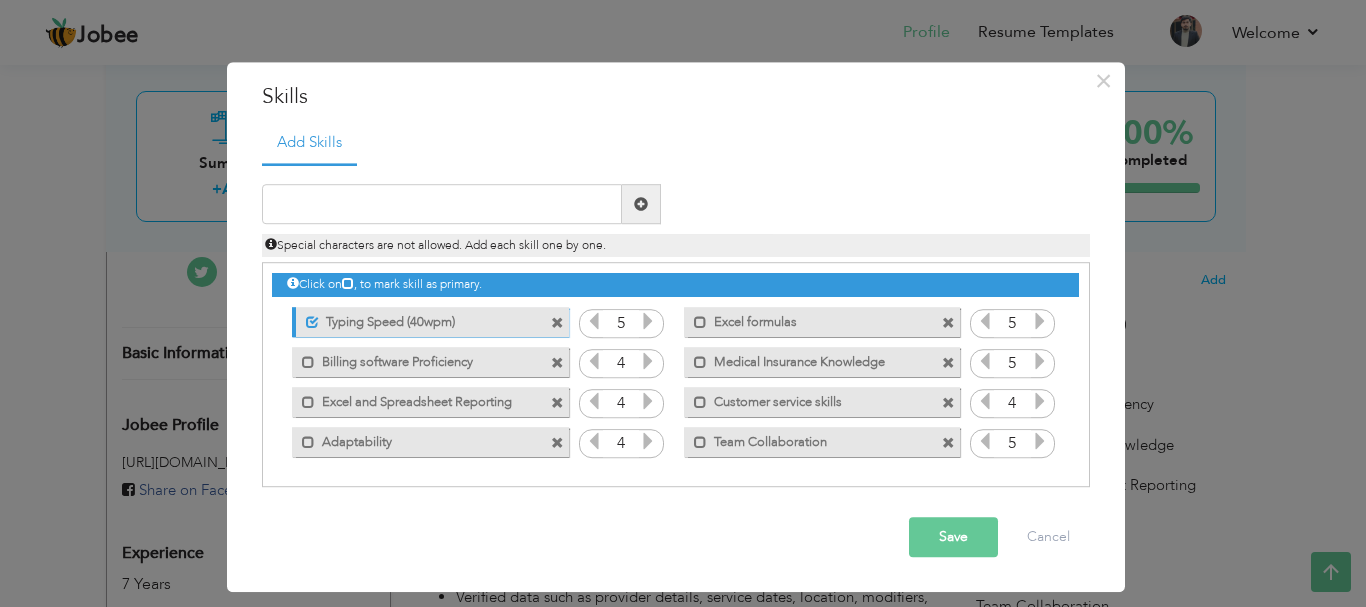 click on "Typing Speed (40wpm)" at bounding box center [418, 319] 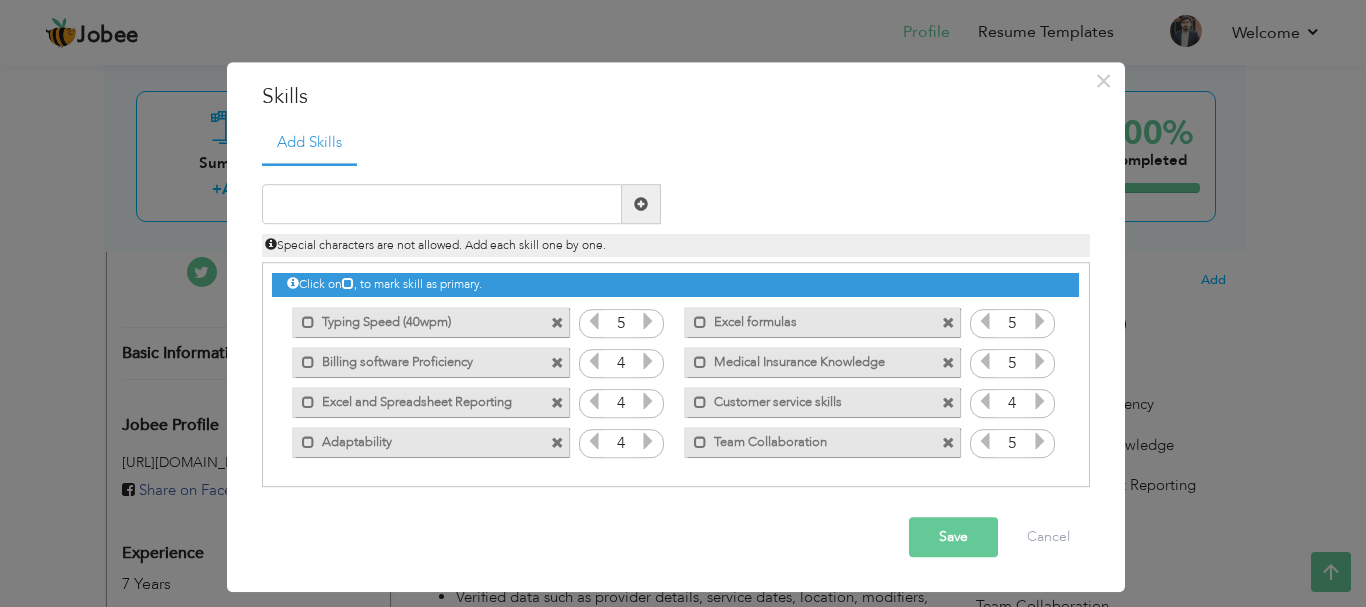click on "Typing Speed (40wpm)" at bounding box center [416, 319] 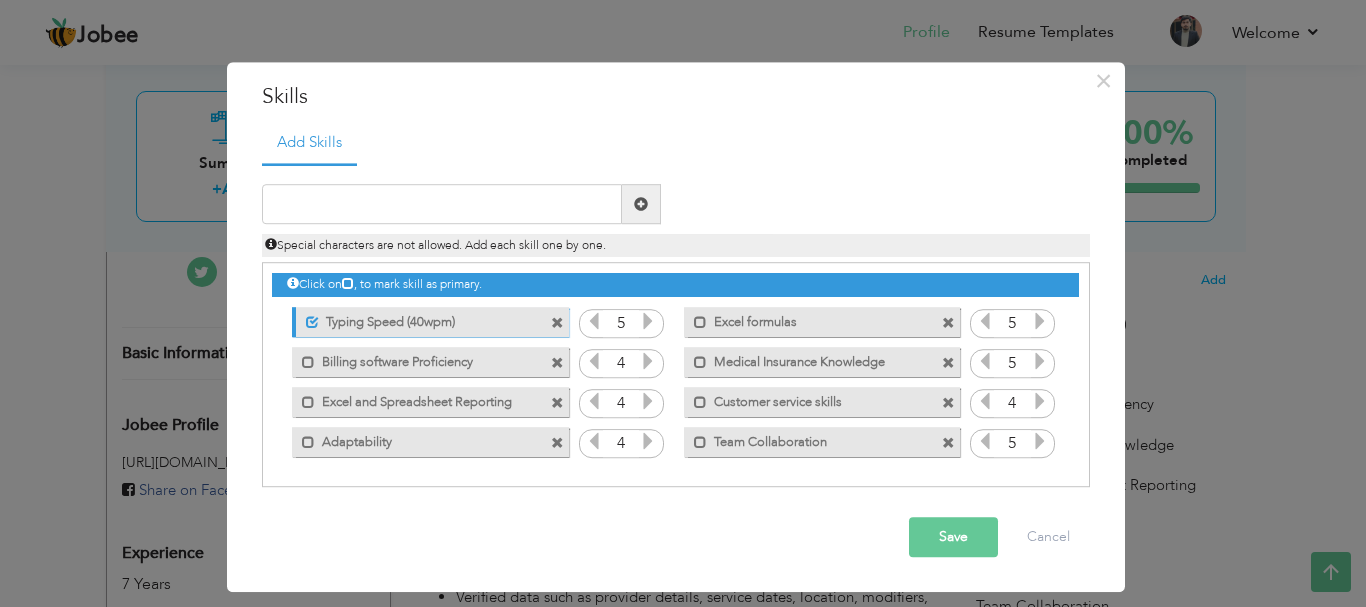 click on "Typing Speed (40wpm)" at bounding box center [418, 319] 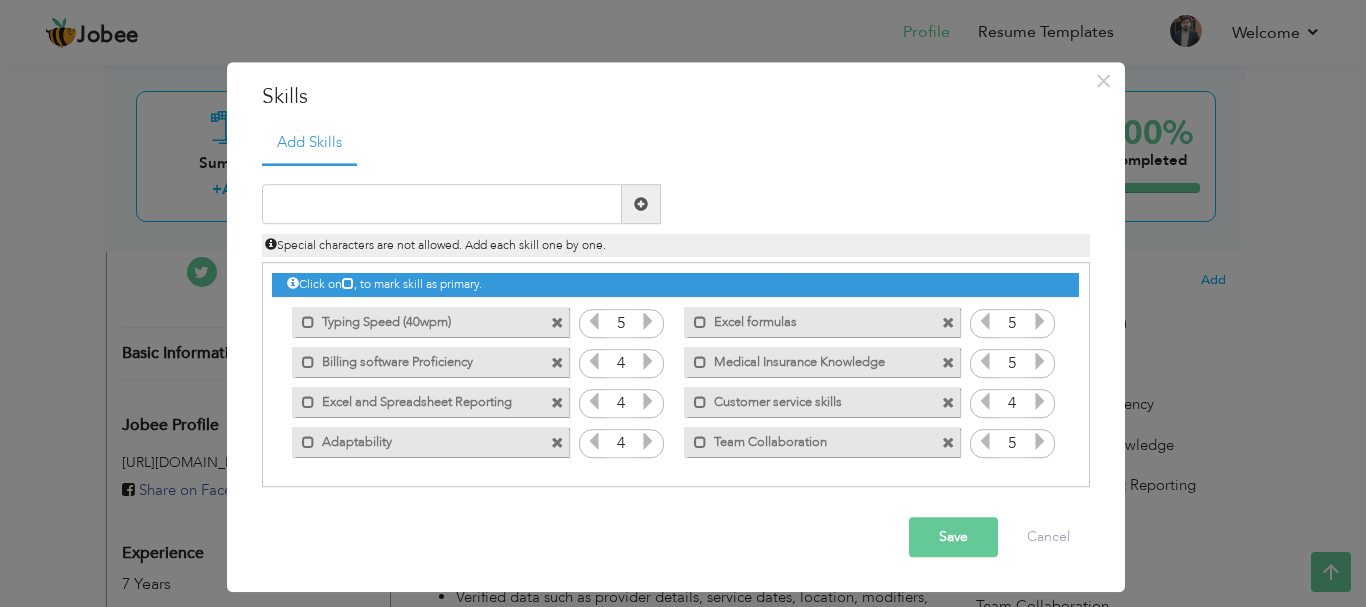 click at bounding box center [557, 323] 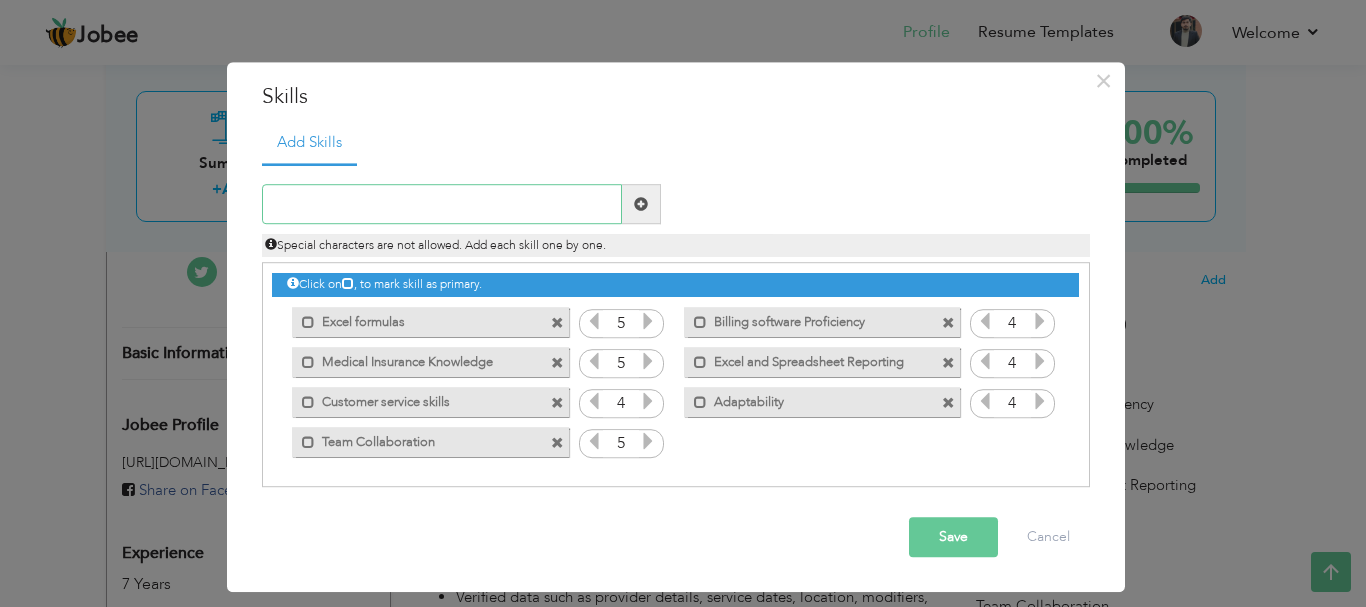 click at bounding box center (442, 205) 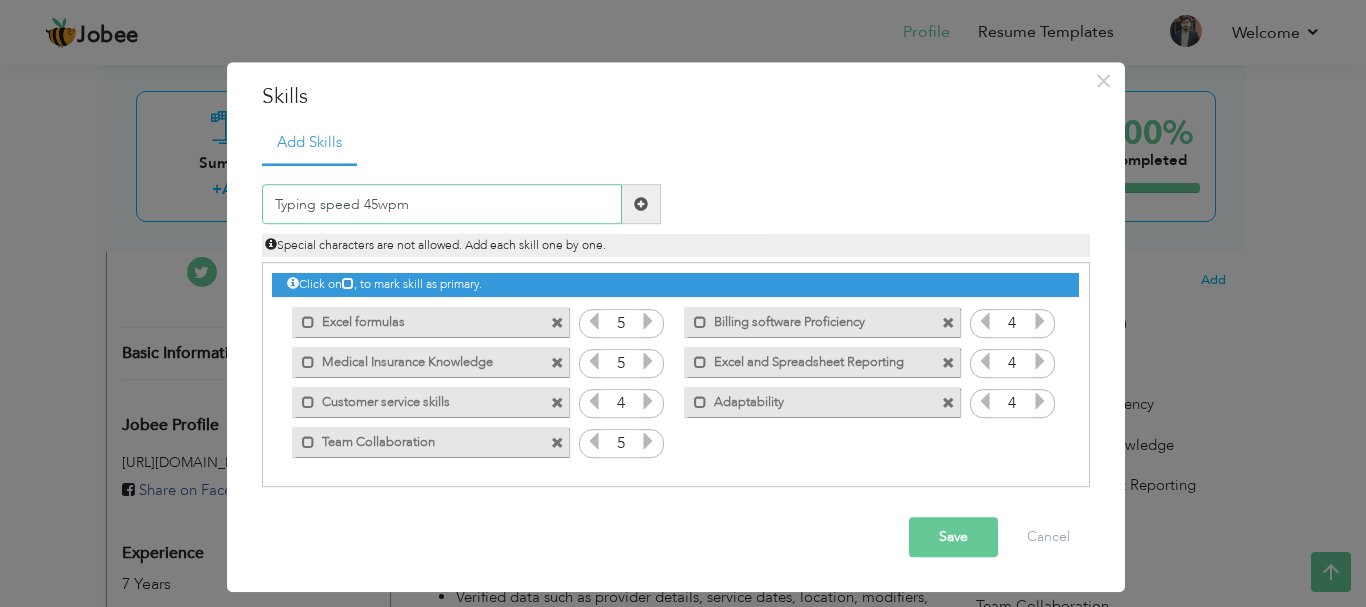 type on "Typing speed 45wpm" 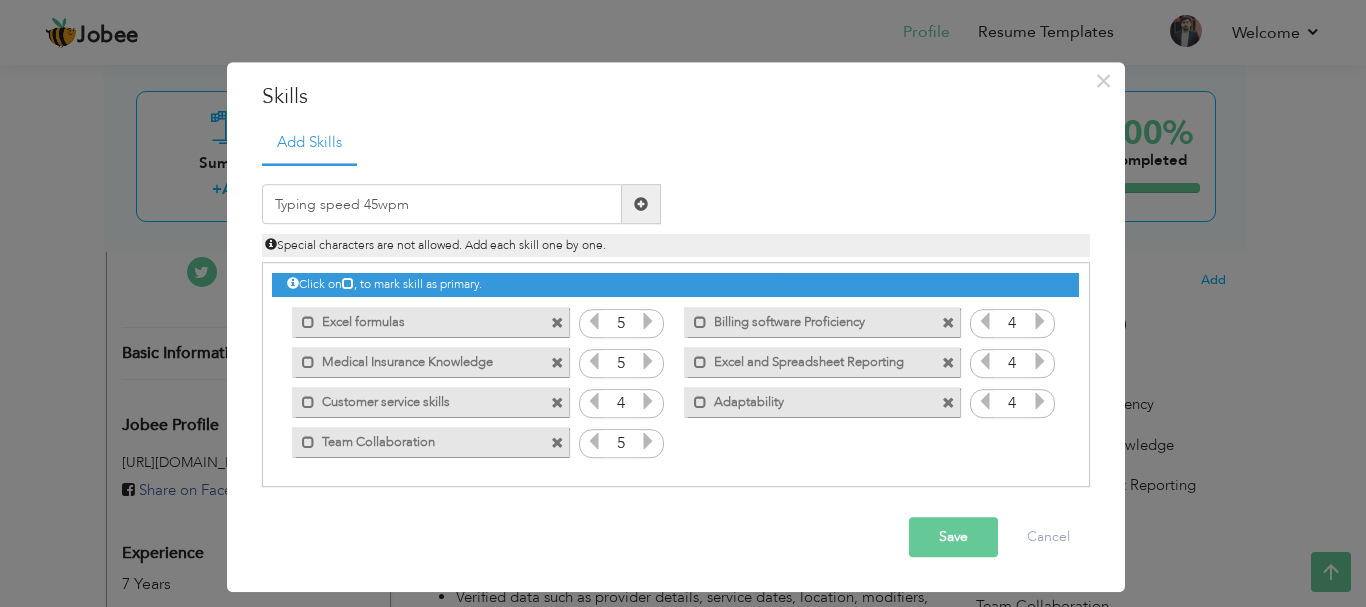 click at bounding box center (641, 205) 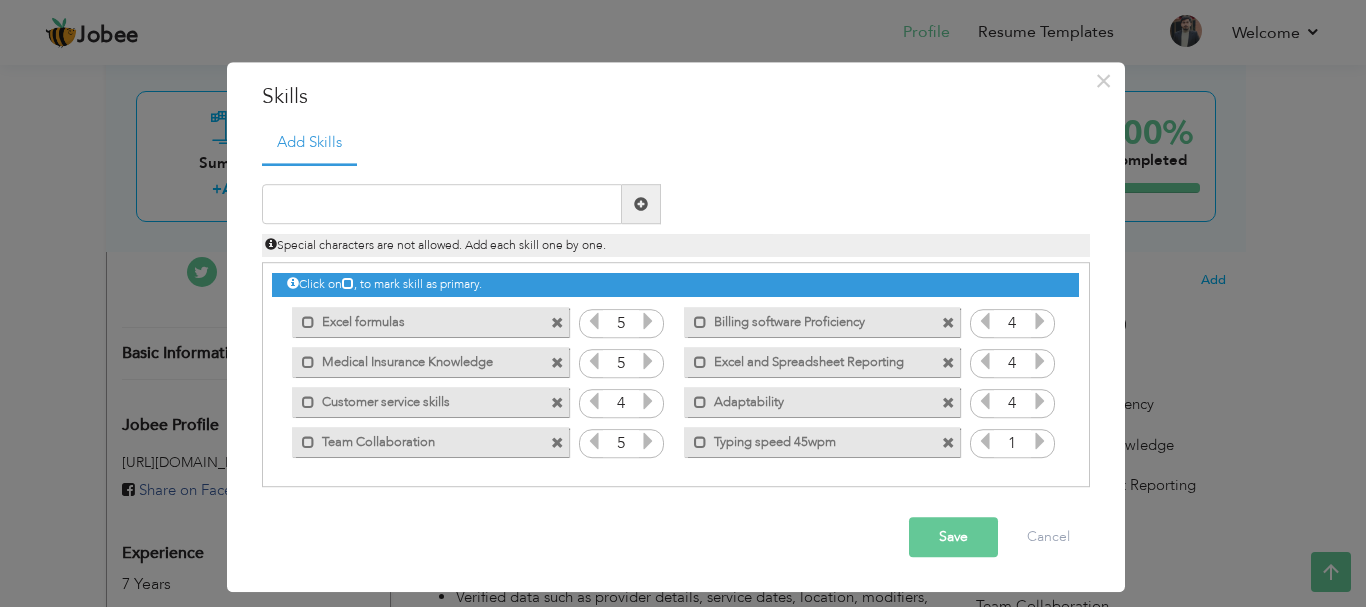 click at bounding box center (1040, 442) 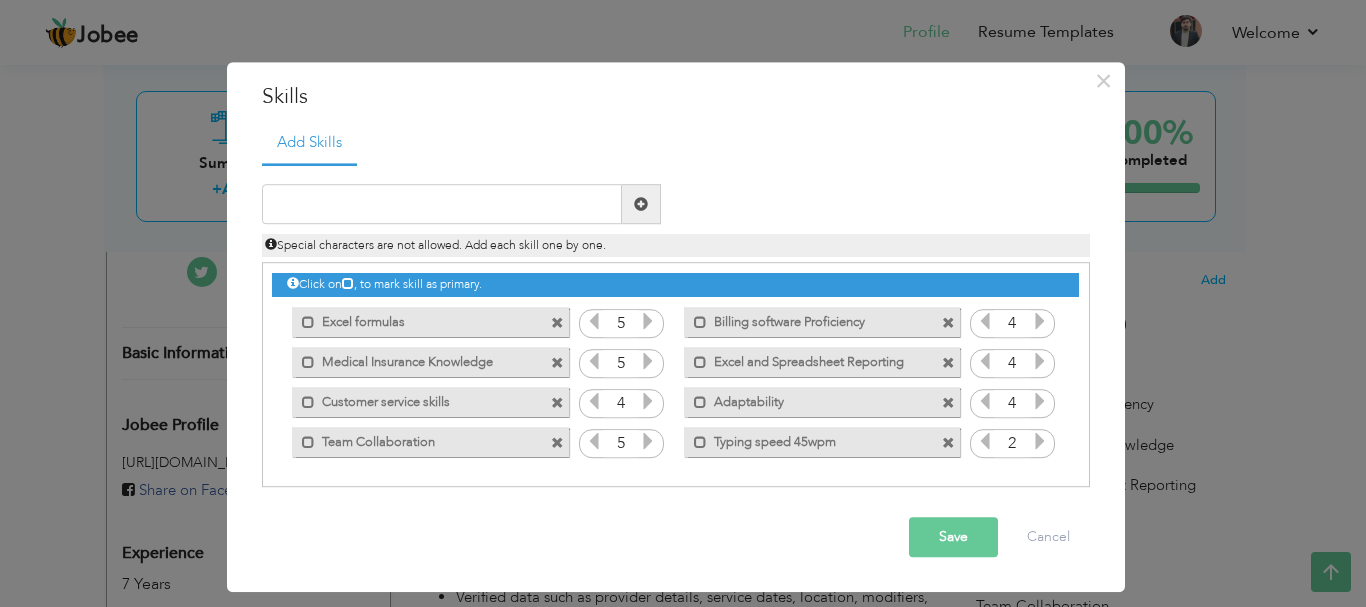 click at bounding box center (1040, 442) 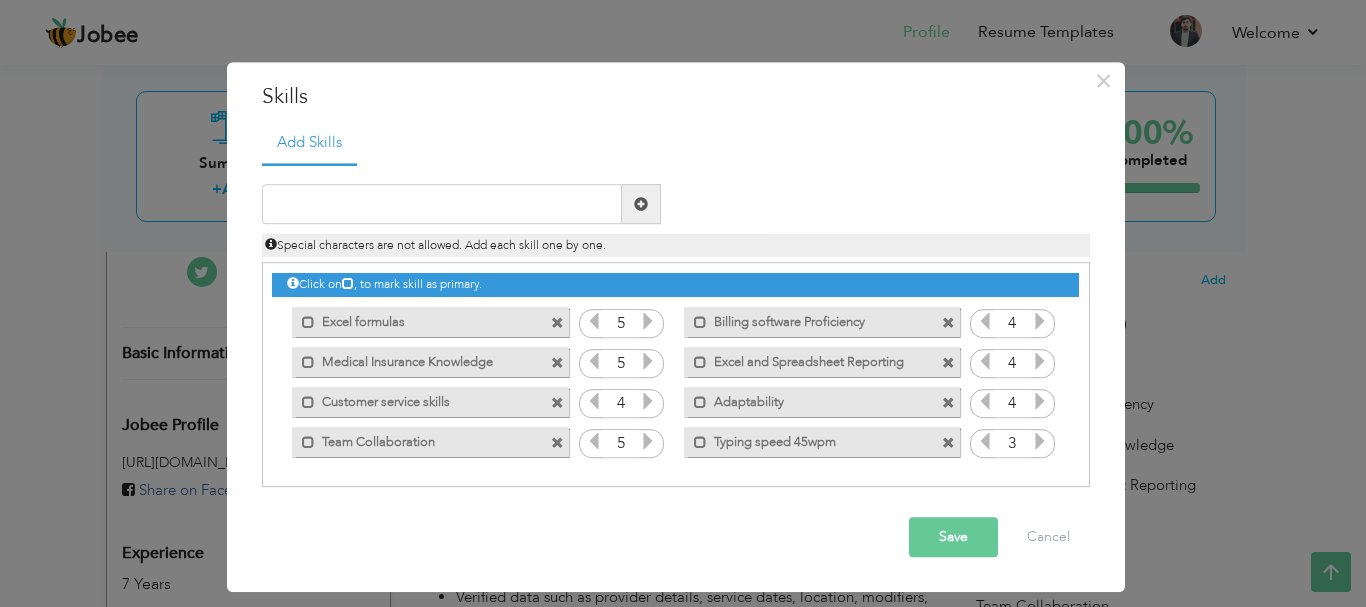 click at bounding box center [1040, 442] 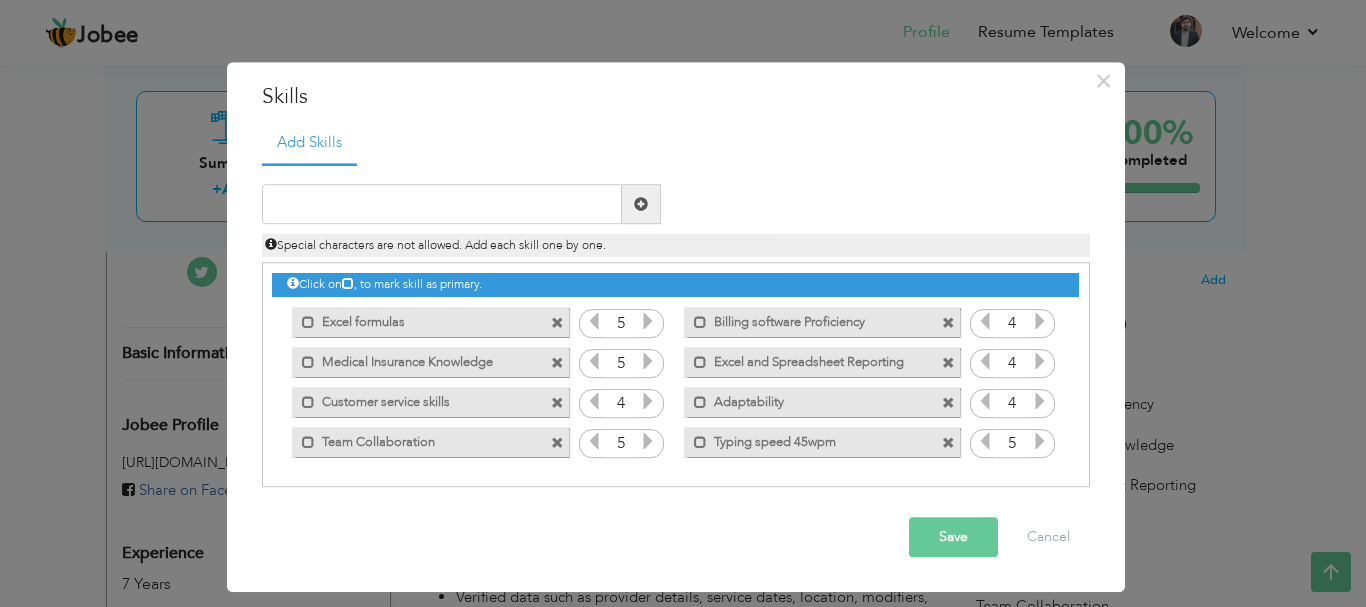 click at bounding box center [1040, 442] 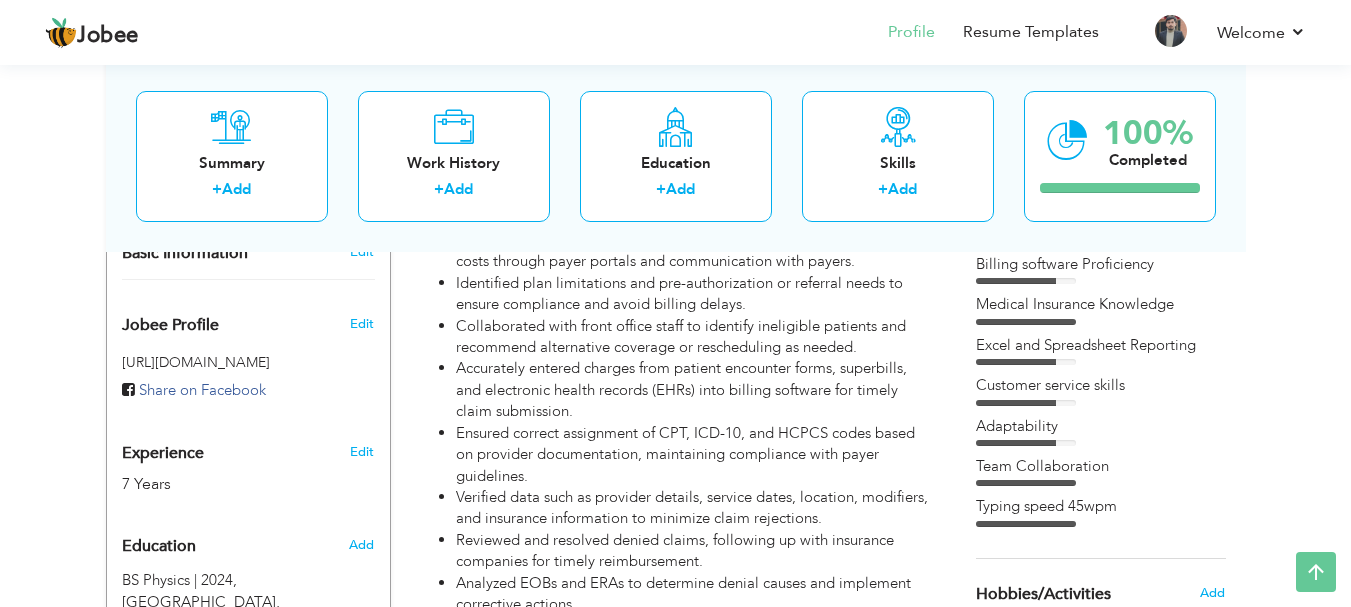 scroll, scrollTop: 700, scrollLeft: 0, axis: vertical 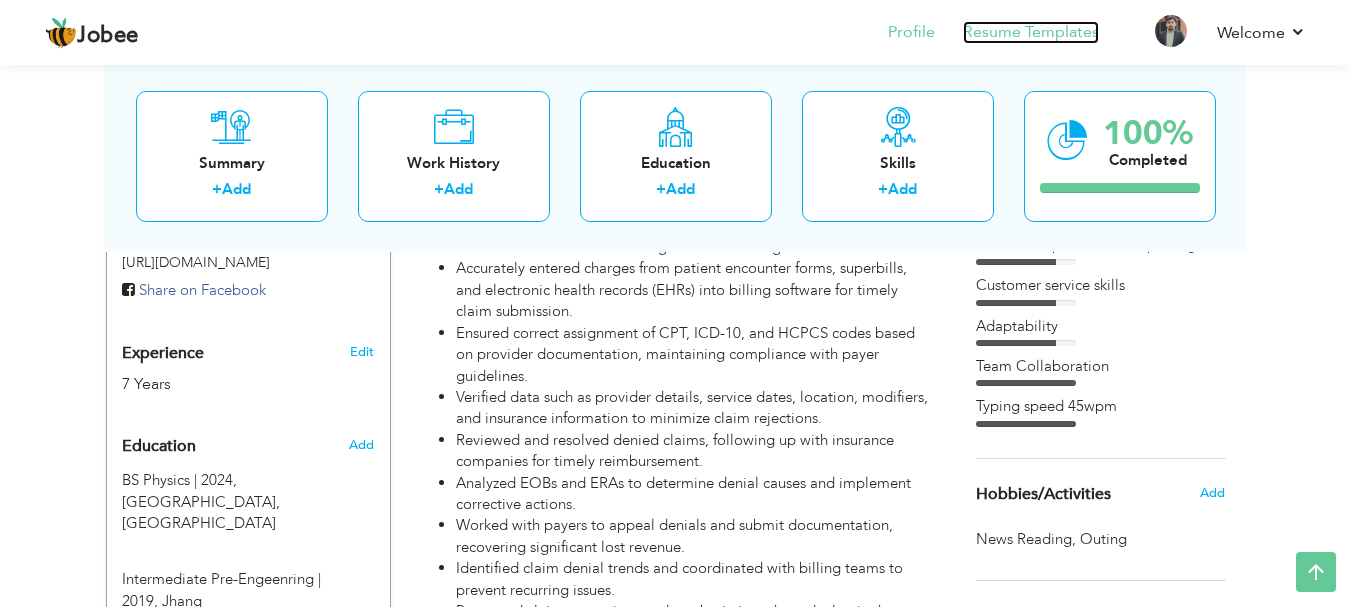 click on "Resume Templates" at bounding box center (1031, 32) 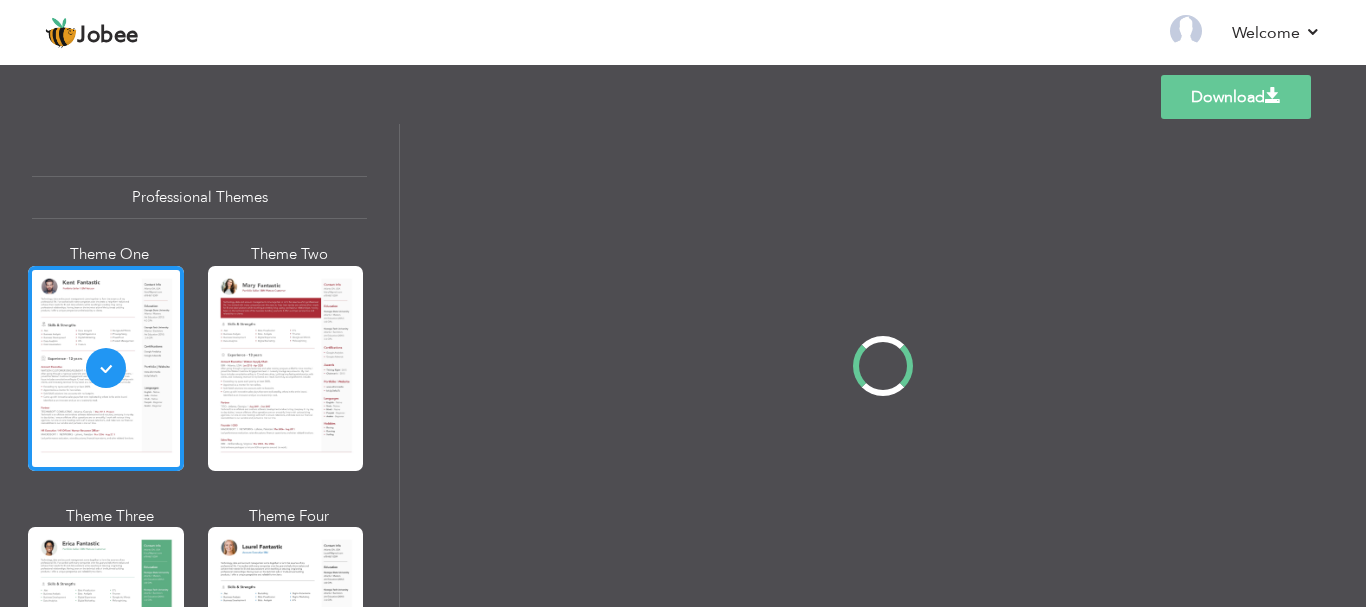 scroll, scrollTop: 0, scrollLeft: 0, axis: both 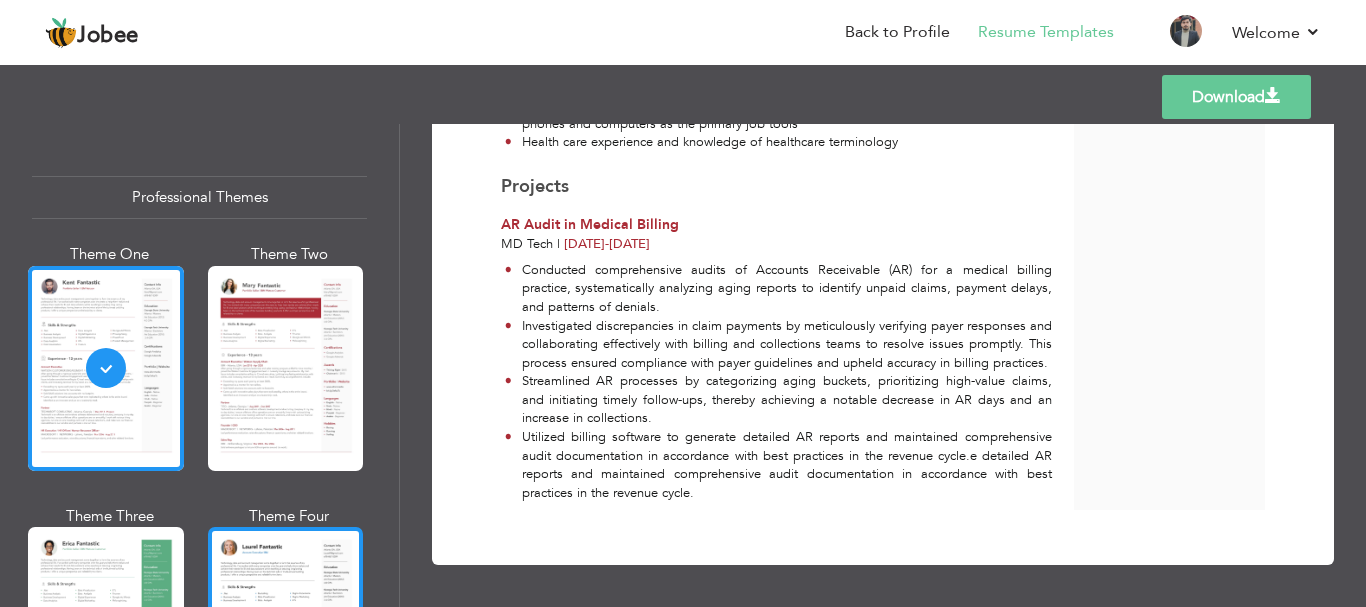 click at bounding box center [286, 629] 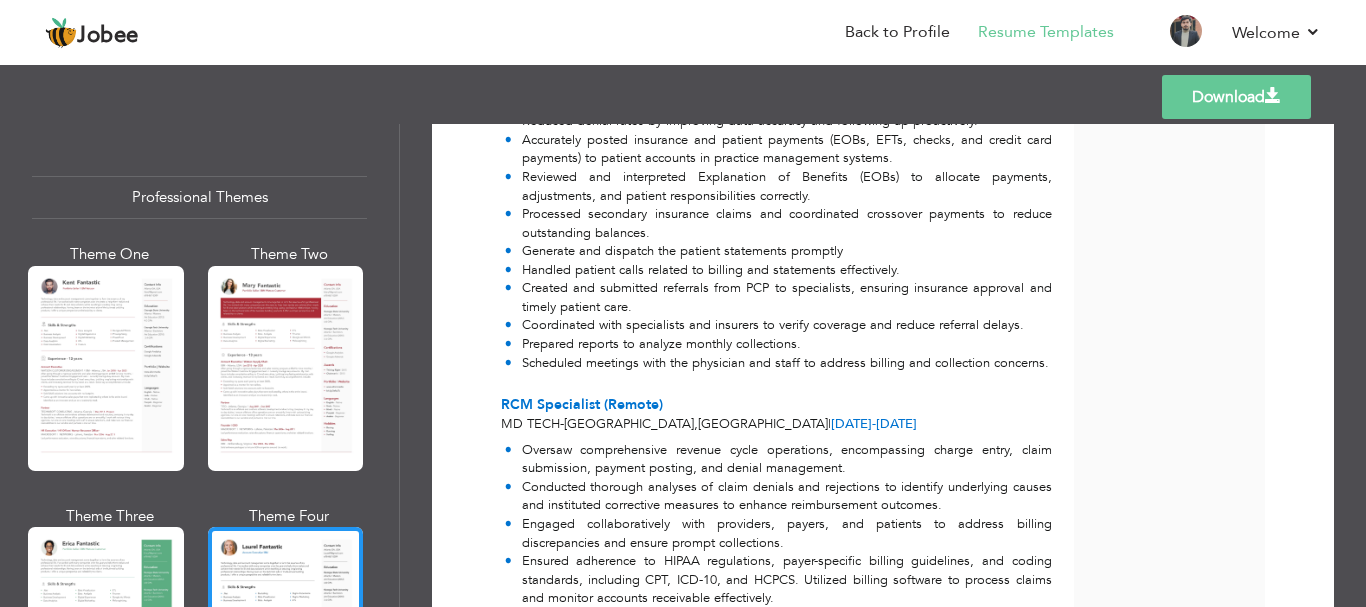 scroll, scrollTop: 961, scrollLeft: 0, axis: vertical 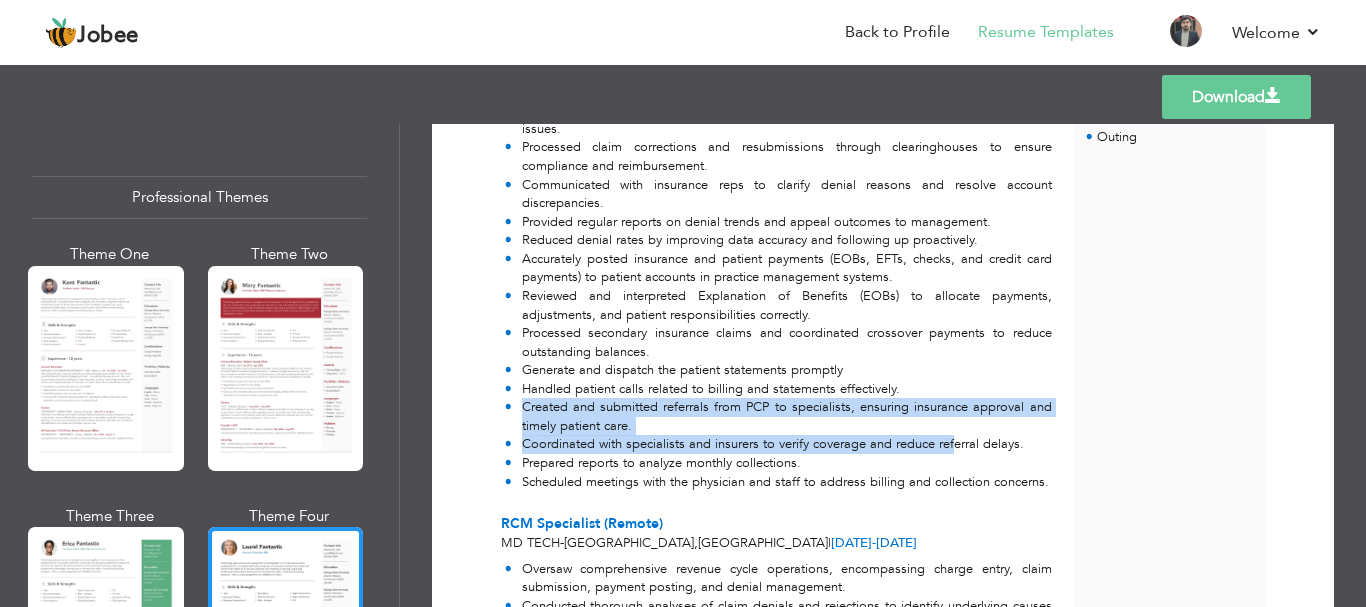 drag, startPoint x: 524, startPoint y: 403, endPoint x: 975, endPoint y: 436, distance: 452.20572 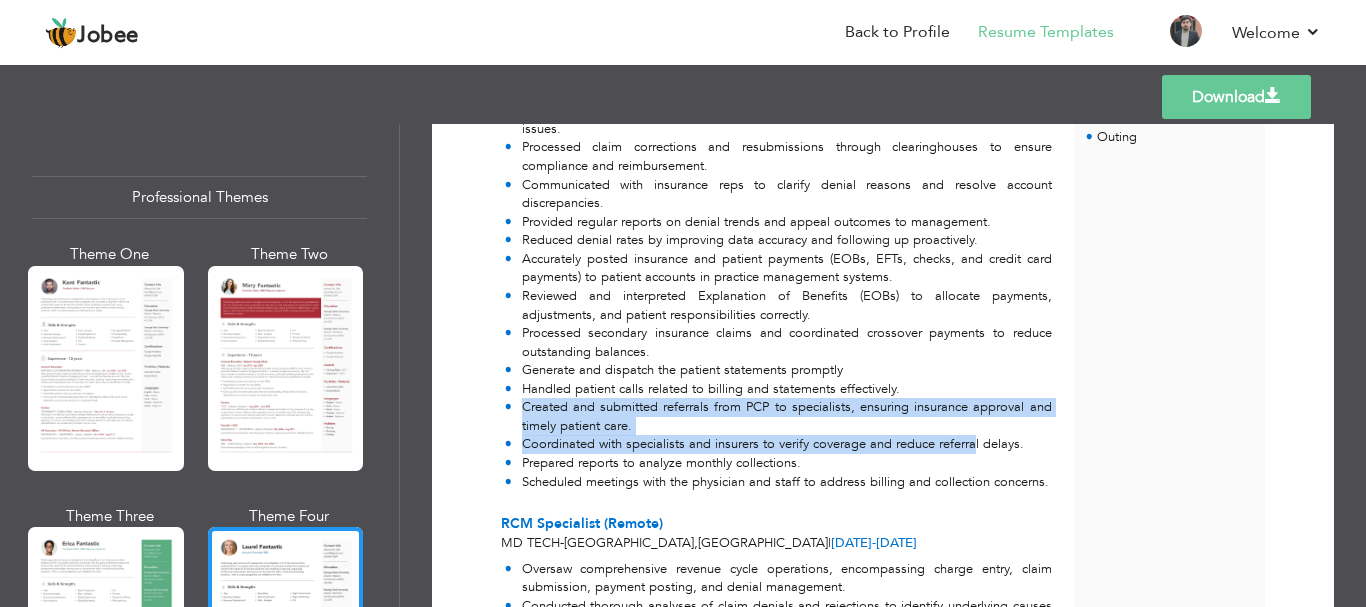 click on "Coordinated with specialists and insurers to verify coverage and reduce referral delays." at bounding box center (778, 444) 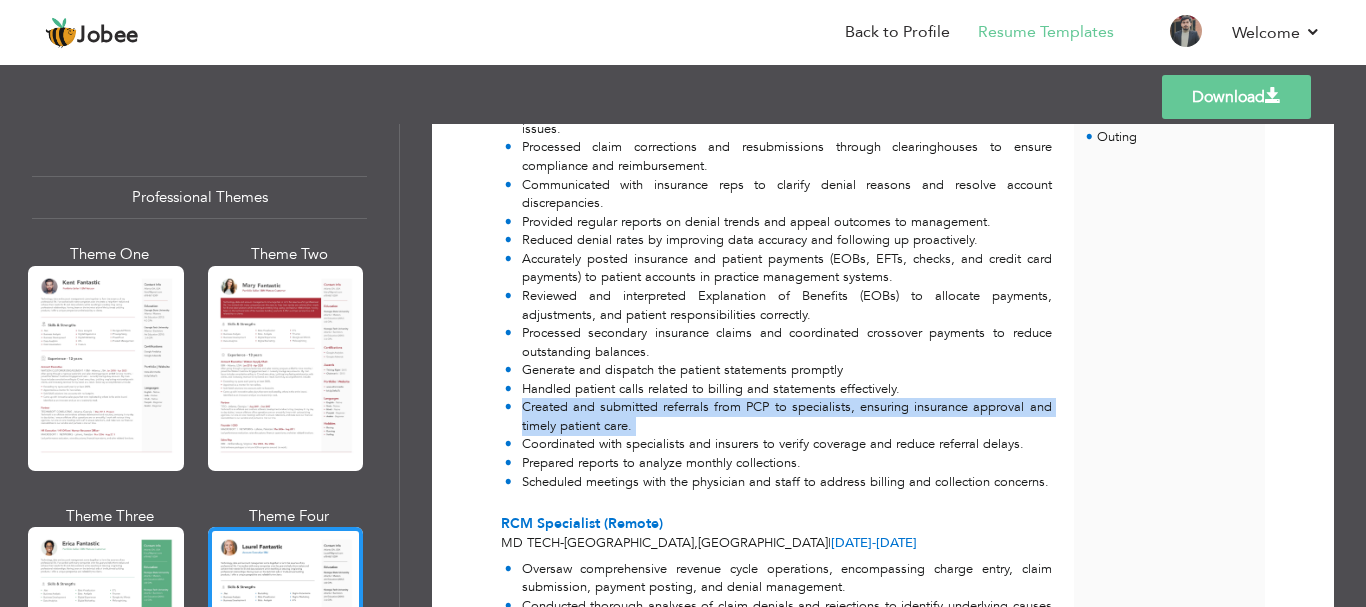 drag, startPoint x: 1022, startPoint y: 446, endPoint x: 713, endPoint y: 425, distance: 309.71277 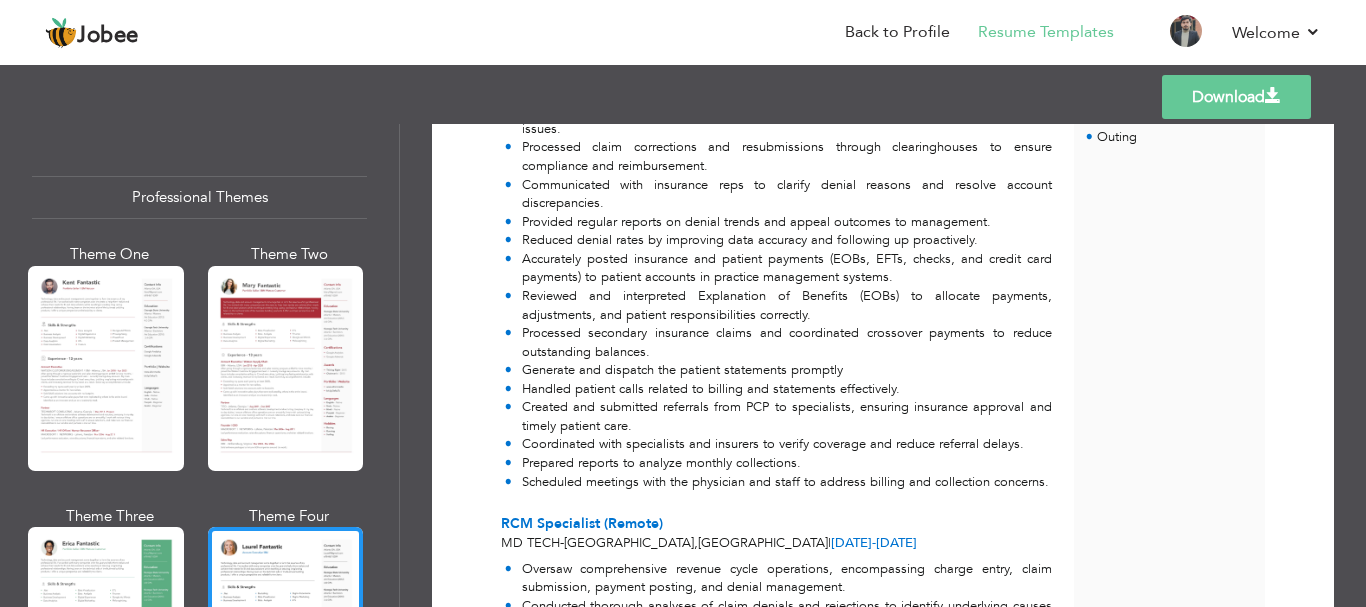 click on "Created and submitted referrals from PCP to specialists, ensuring insurance approval and timely patient care." at bounding box center [778, 416] 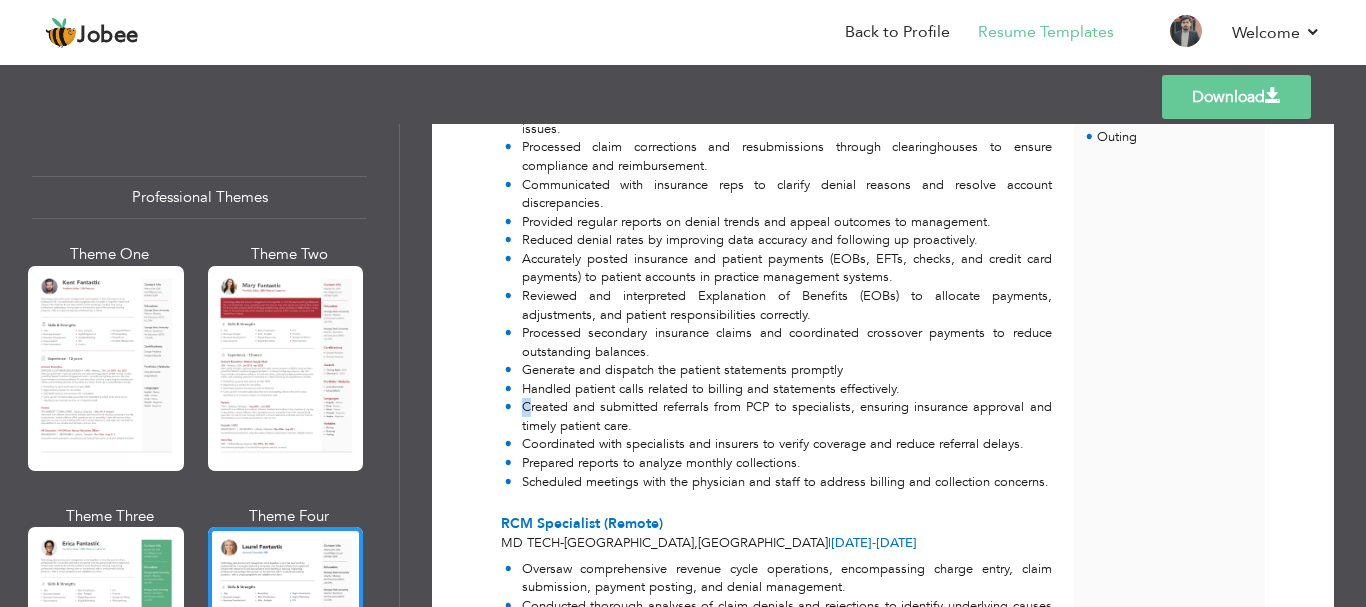 drag, startPoint x: 557, startPoint y: 419, endPoint x: 839, endPoint y: 433, distance: 282.3473 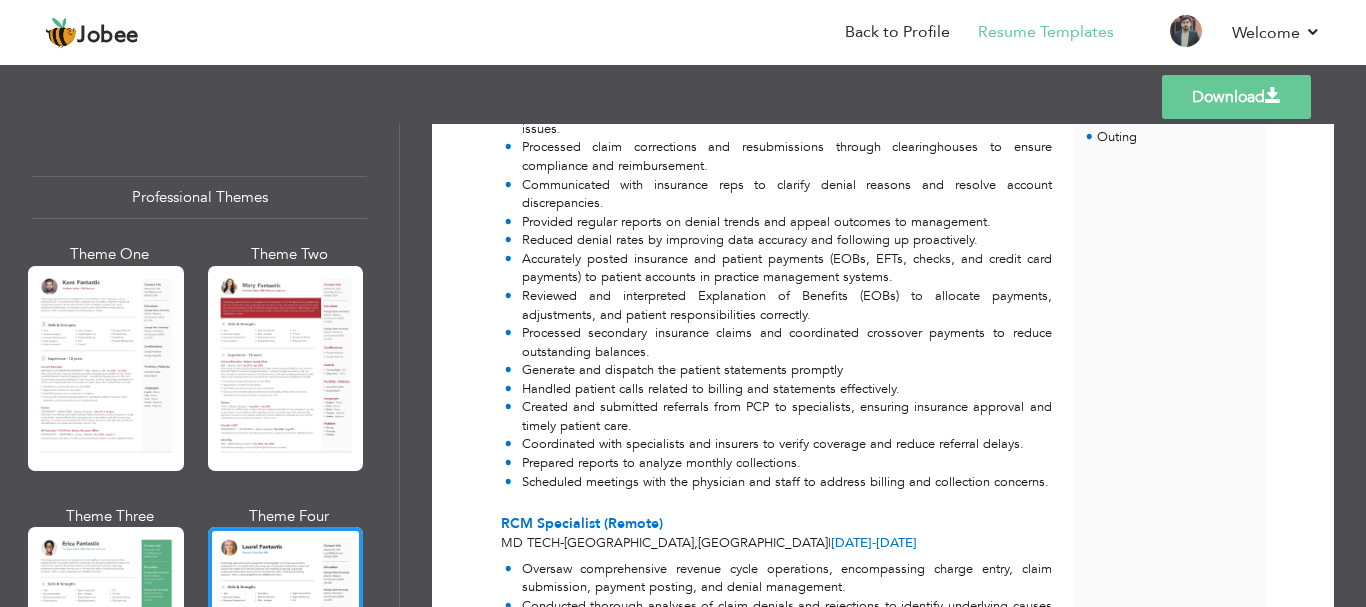 click on "Prepared reports to analyze monthly collections." at bounding box center (778, 463) 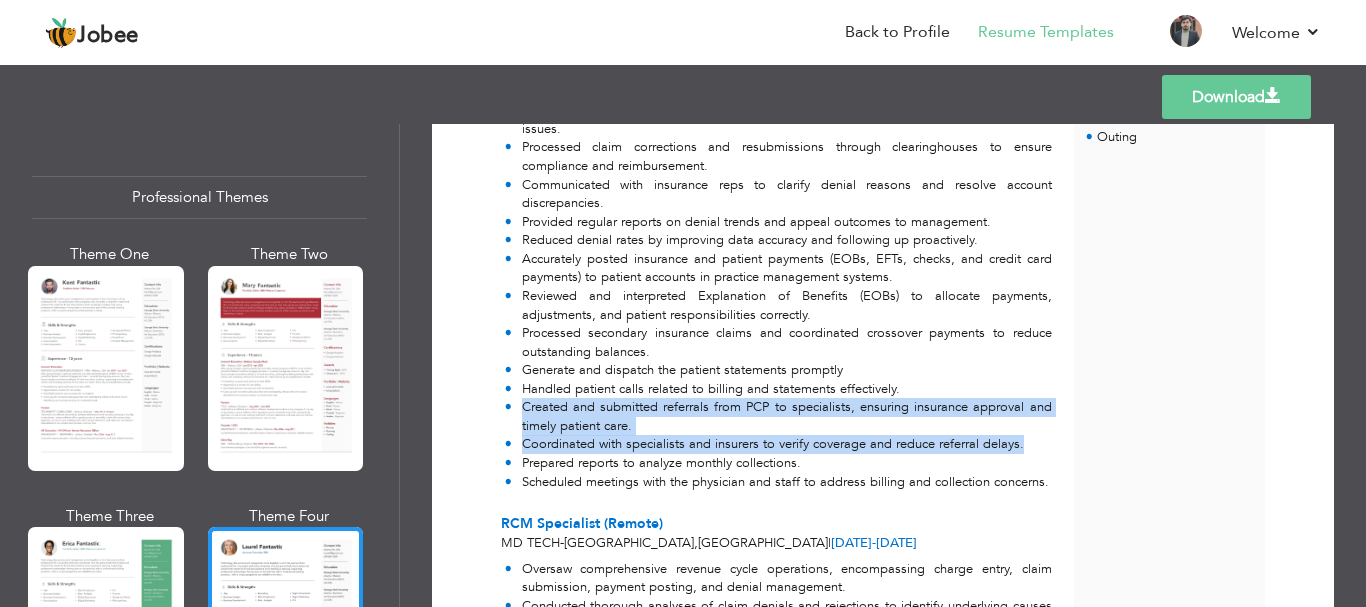 drag, startPoint x: 517, startPoint y: 403, endPoint x: 1022, endPoint y: 444, distance: 506.66162 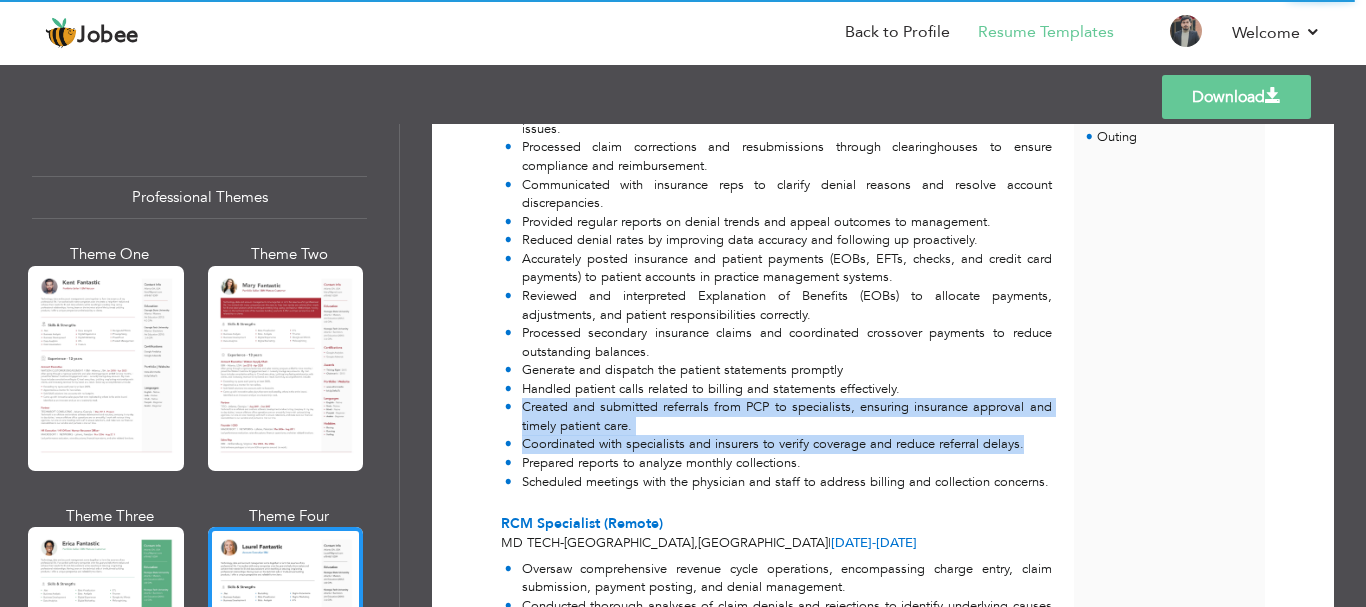 click on "Download" at bounding box center (1236, 97) 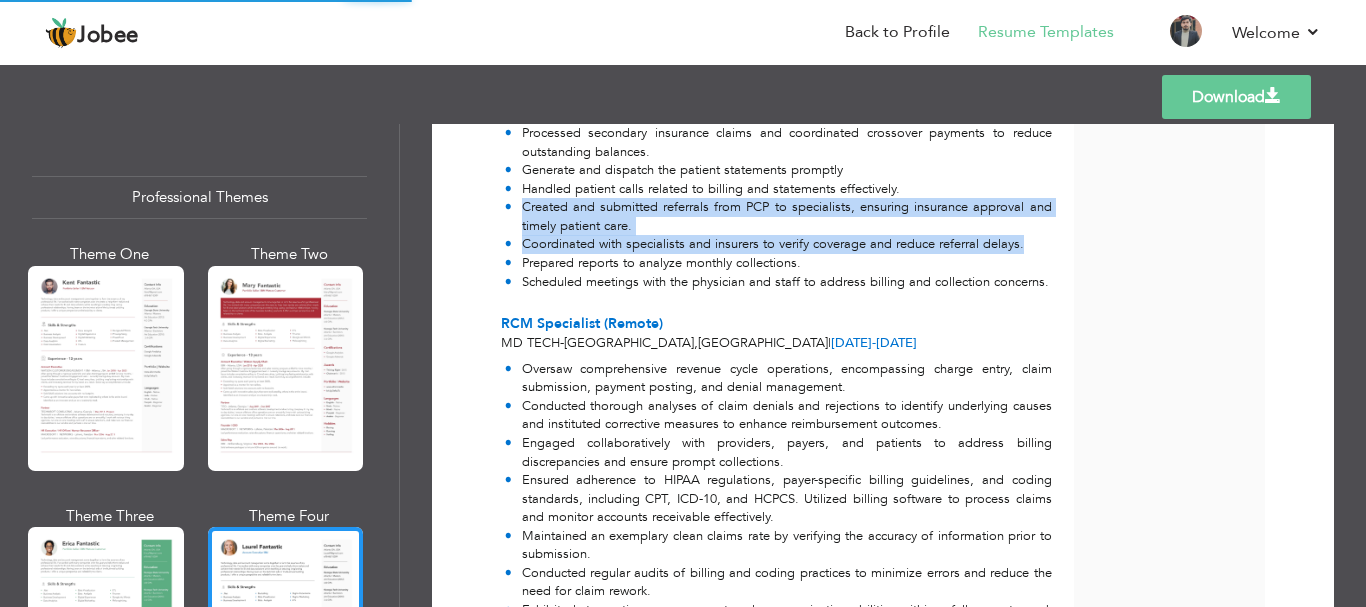 click on "Coordinated with specialists and insurers to verify coverage and reduce referral delays." at bounding box center [778, 244] 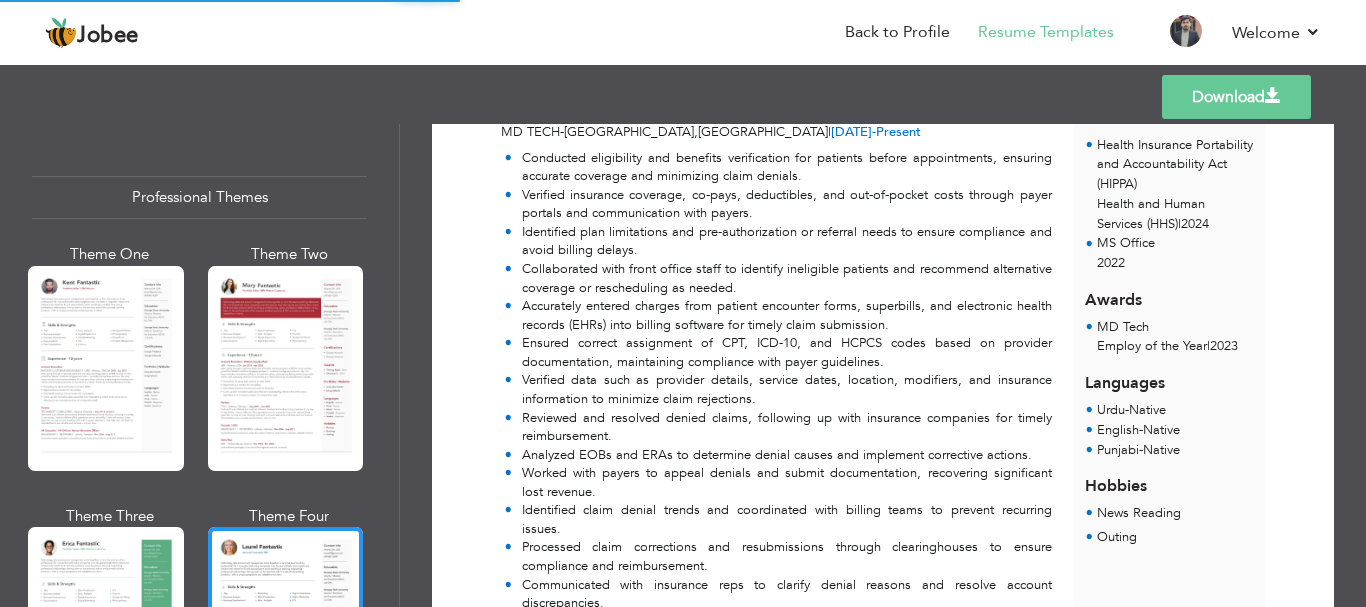 scroll, scrollTop: 61, scrollLeft: 0, axis: vertical 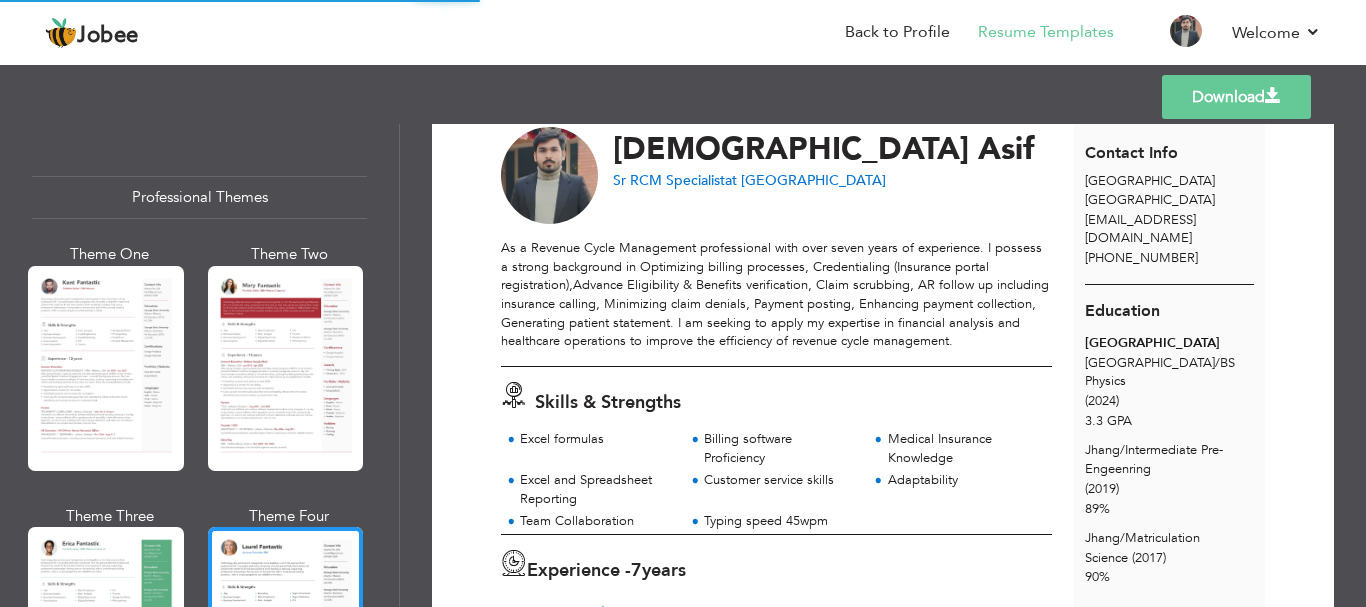 click on "As a Revenue Cycle Management professional with over seven years of experience. I possess a strong background in Optimizing billing processes, Credentialing (Insurance portal registration),Advance Eligibility & Benefits verification, Claim scrubbing, AR follow up including insurance calling, Minimizing claim denials, Payment posting, Enhancing payment collection, Generating patient statement. I am seeking to apply my expertise in financial analysis and healthcare operations to improve the efficiency of revenue cycle management." at bounding box center [776, 294] 